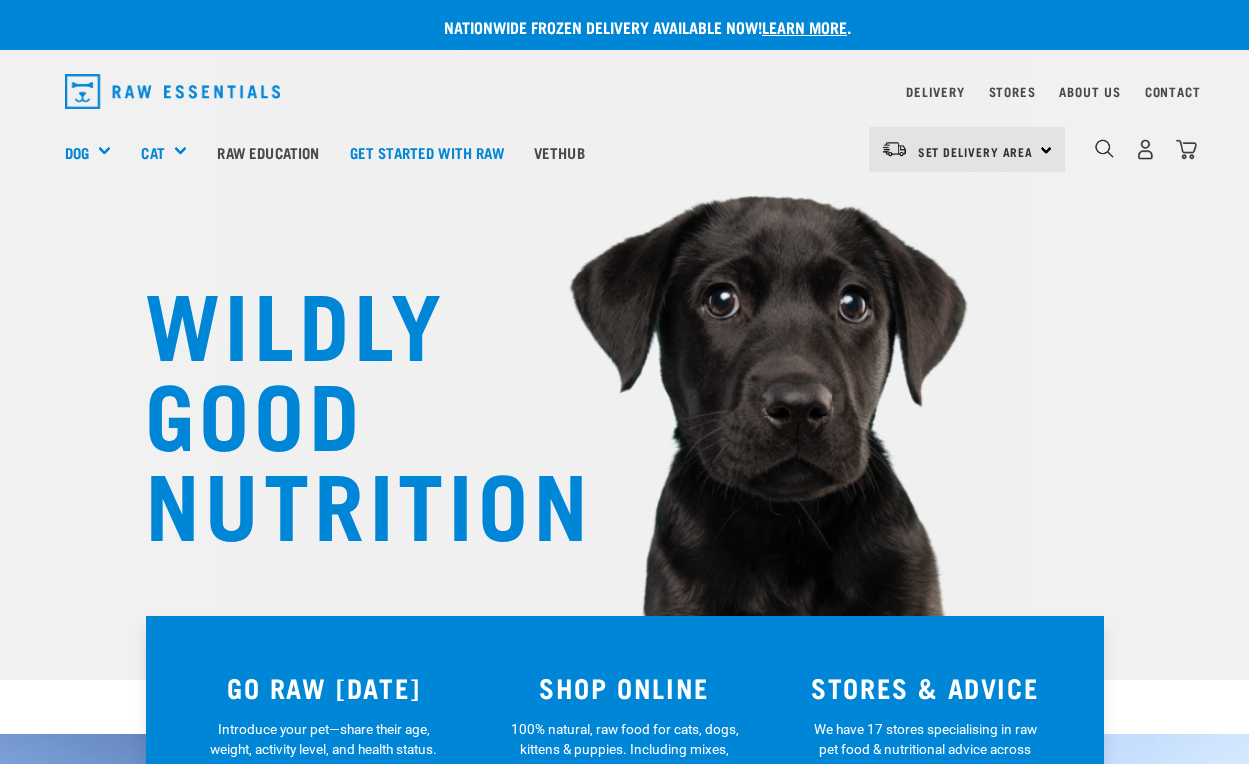 scroll, scrollTop: 0, scrollLeft: 0, axis: both 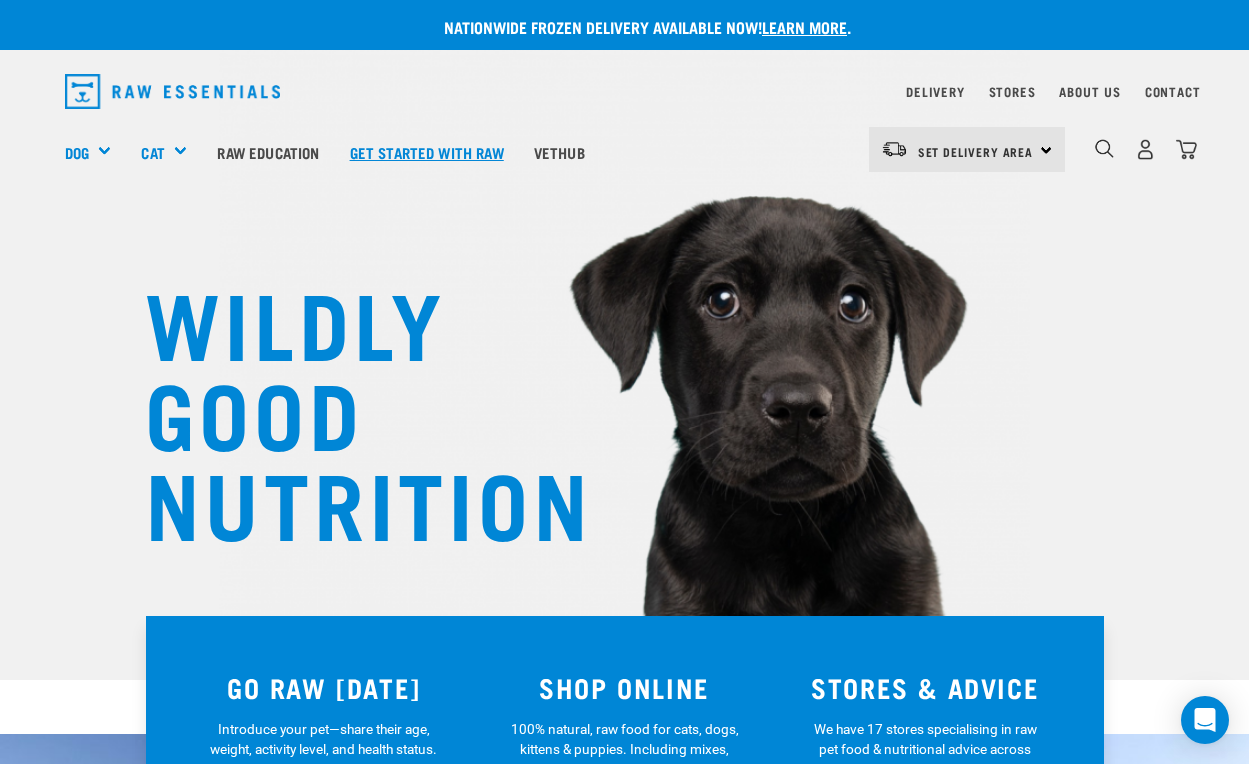 click on "Get started with Raw" at bounding box center (427, 152) 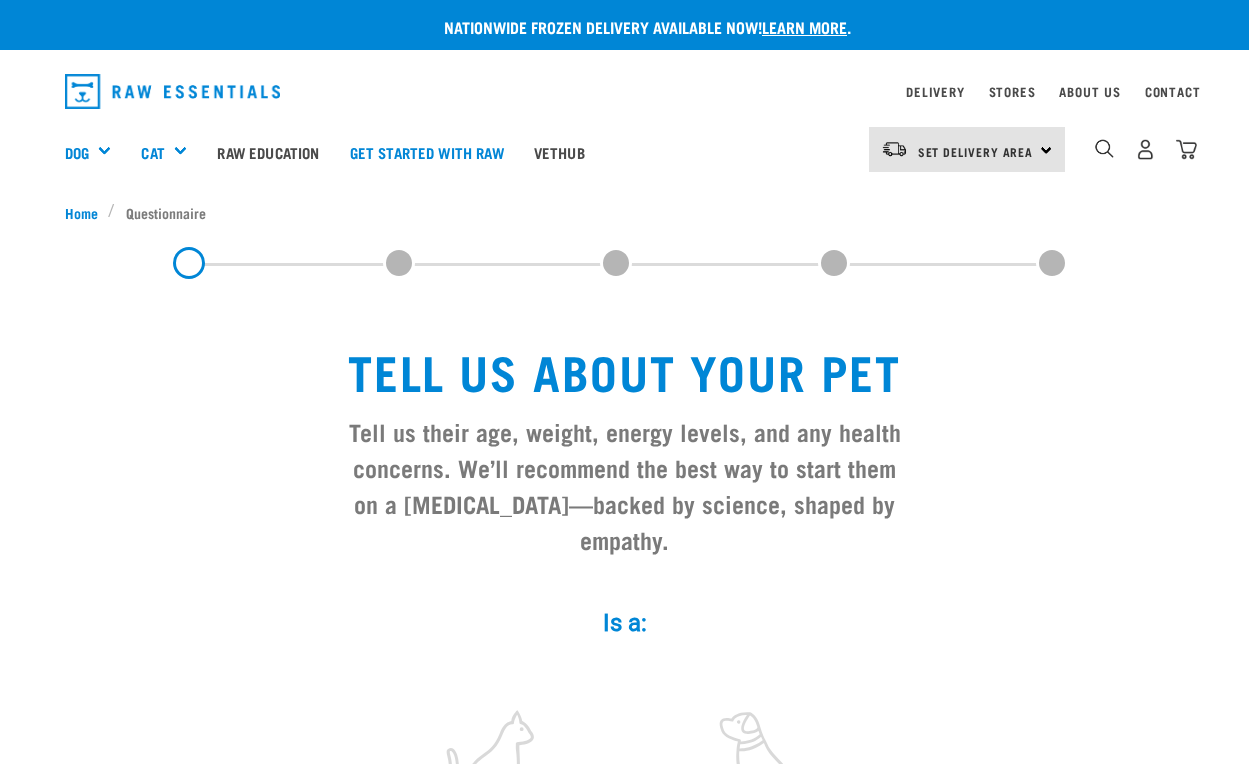 scroll, scrollTop: 0, scrollLeft: 0, axis: both 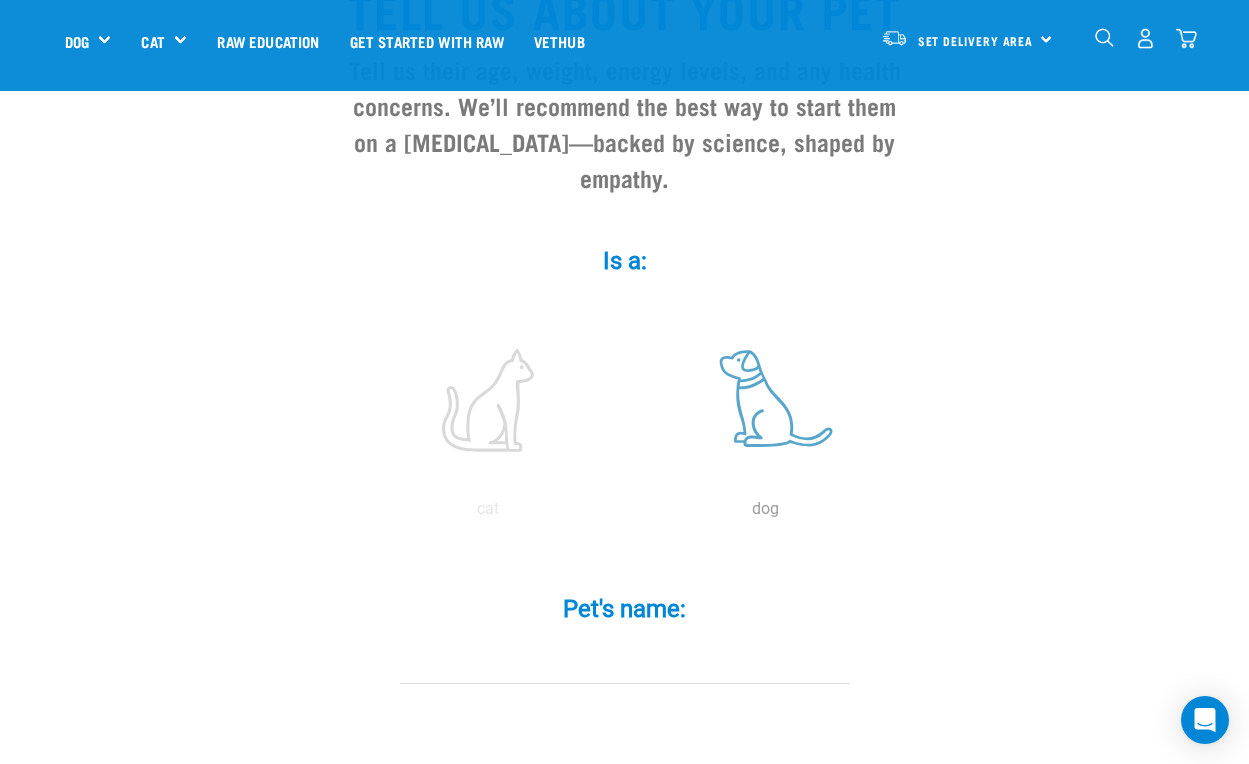 click at bounding box center [766, 400] 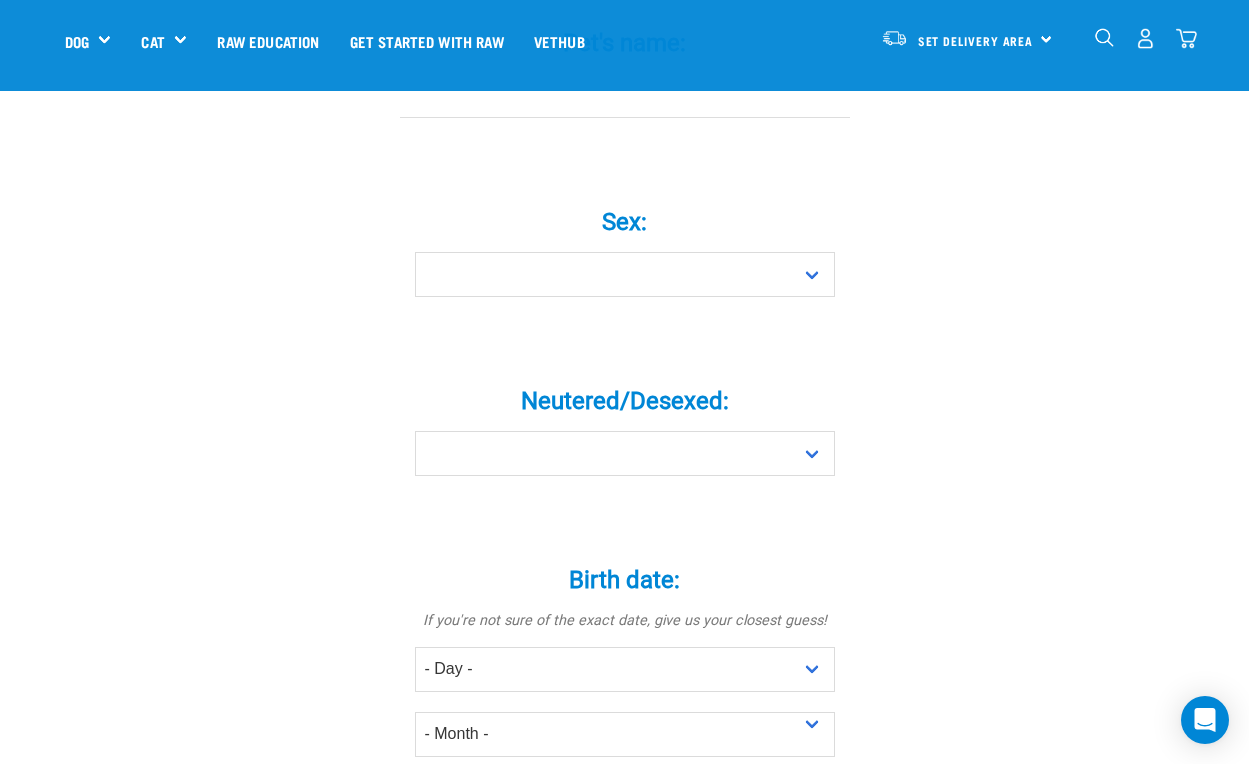 scroll, scrollTop: 829, scrollLeft: 0, axis: vertical 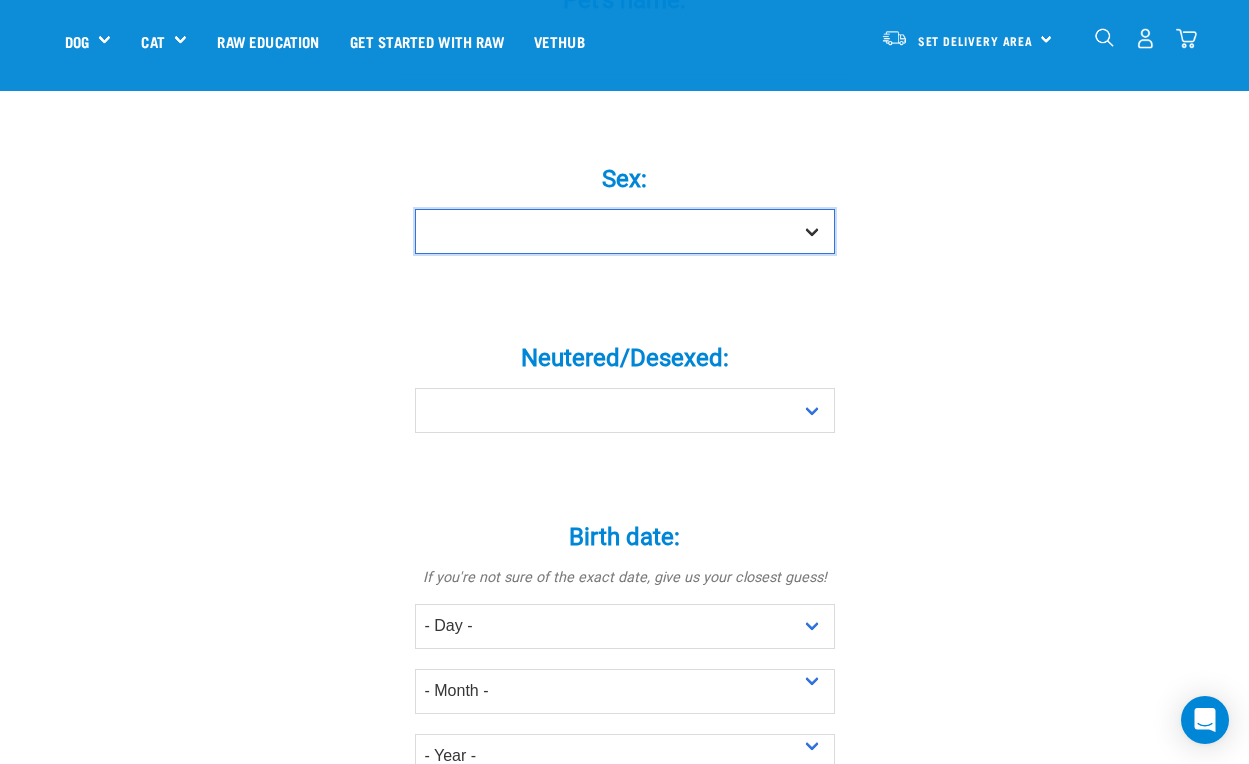 select on "boy" 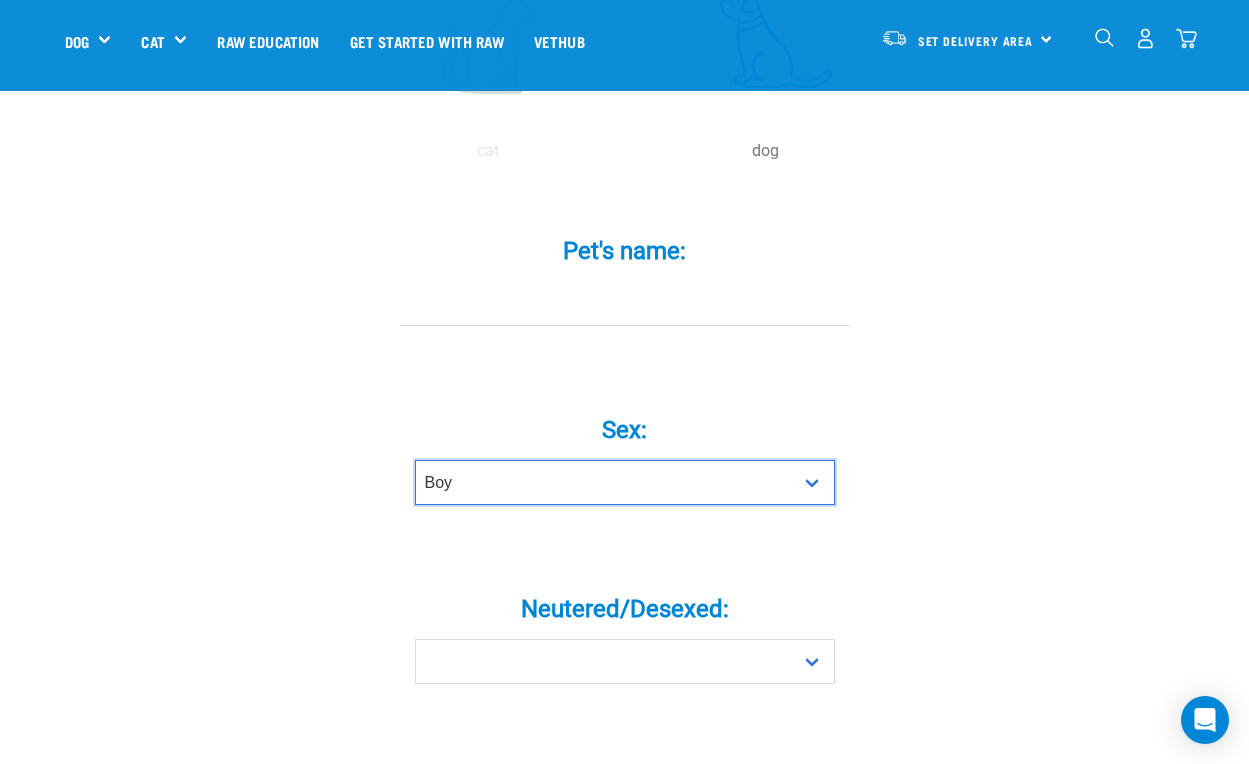 scroll, scrollTop: 532, scrollLeft: 0, axis: vertical 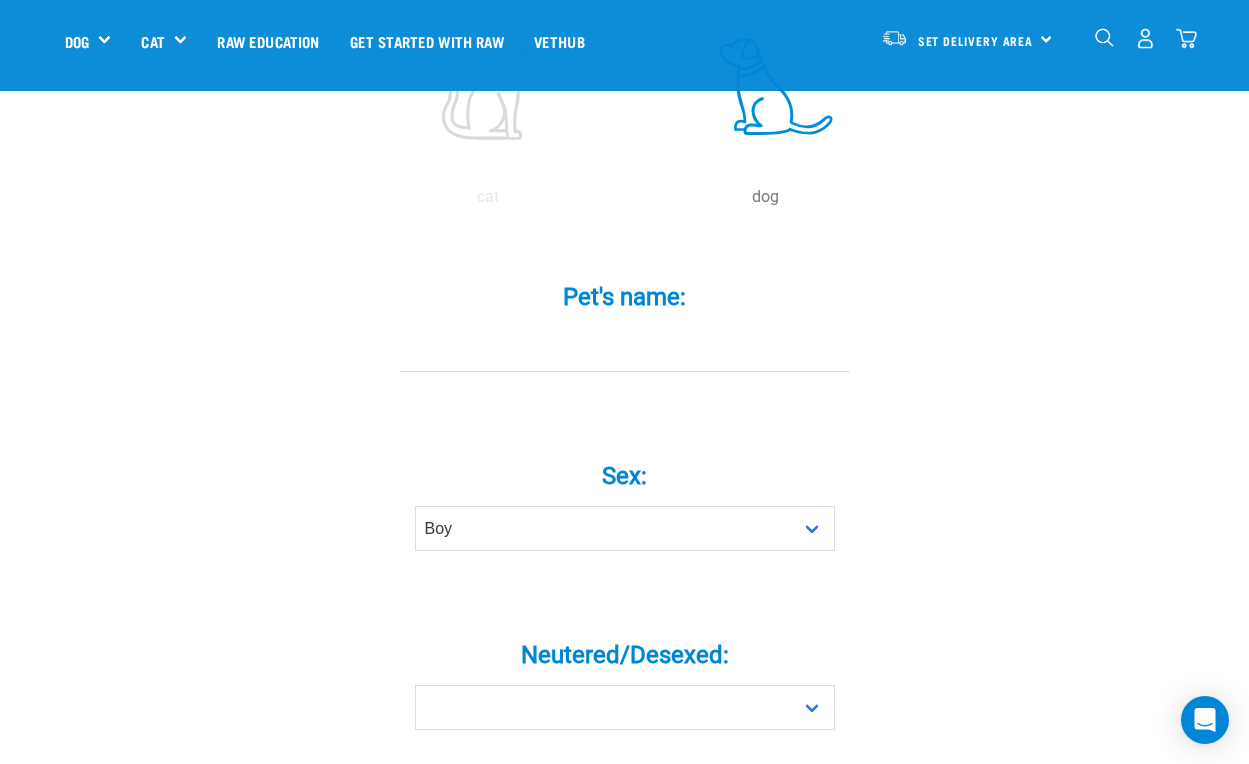 click on "Pet's name: *" at bounding box center (625, 297) 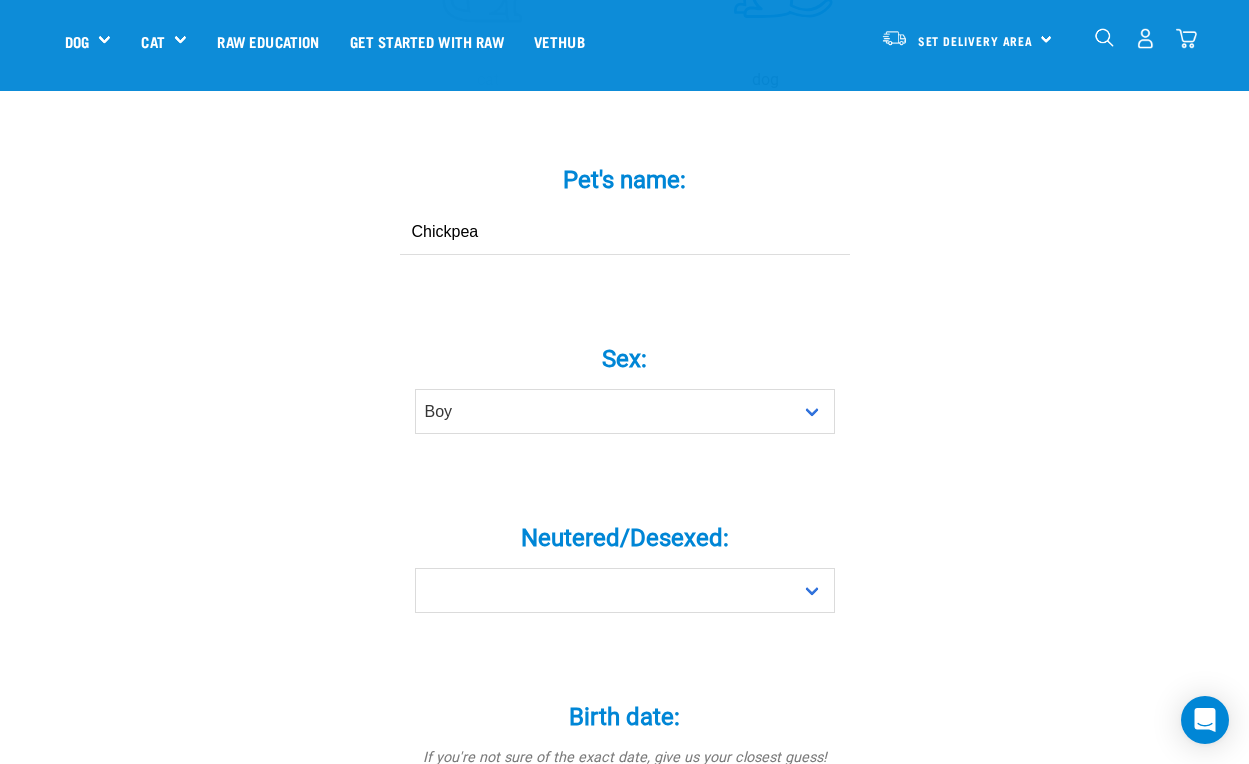 scroll, scrollTop: 687, scrollLeft: 0, axis: vertical 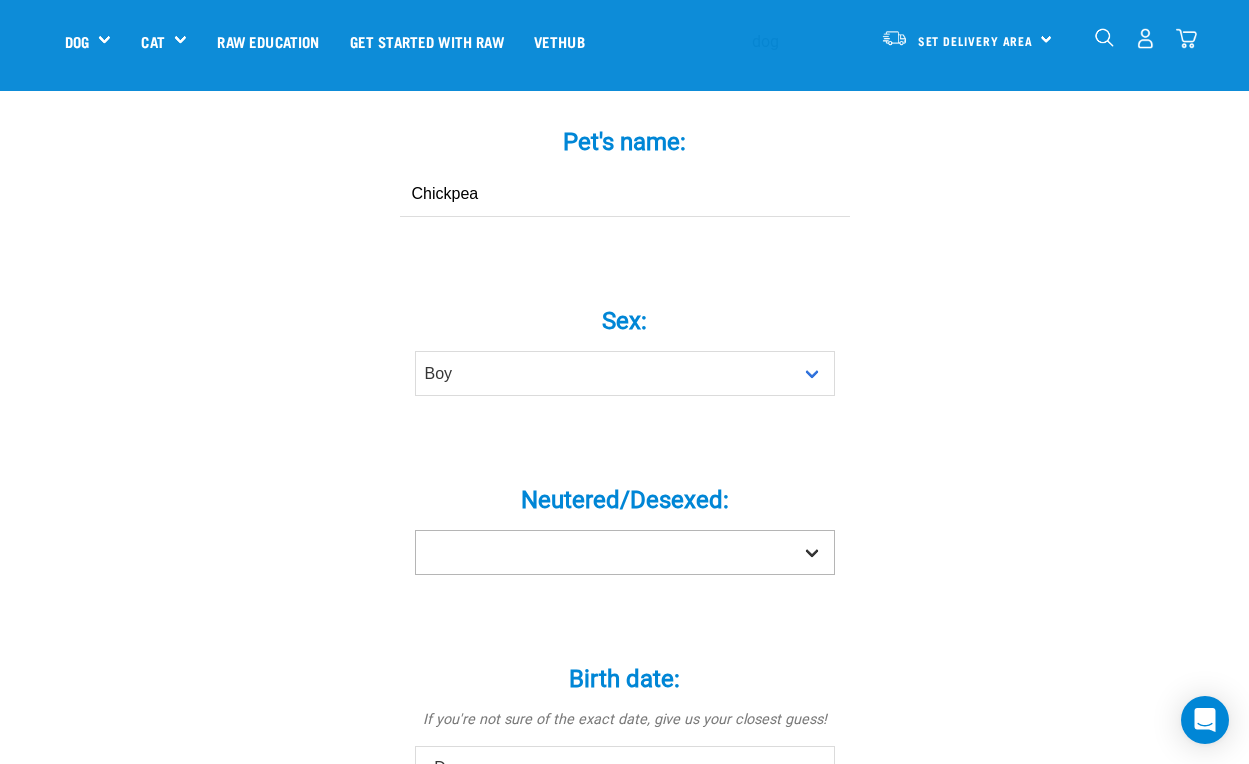 type on "Chickpea" 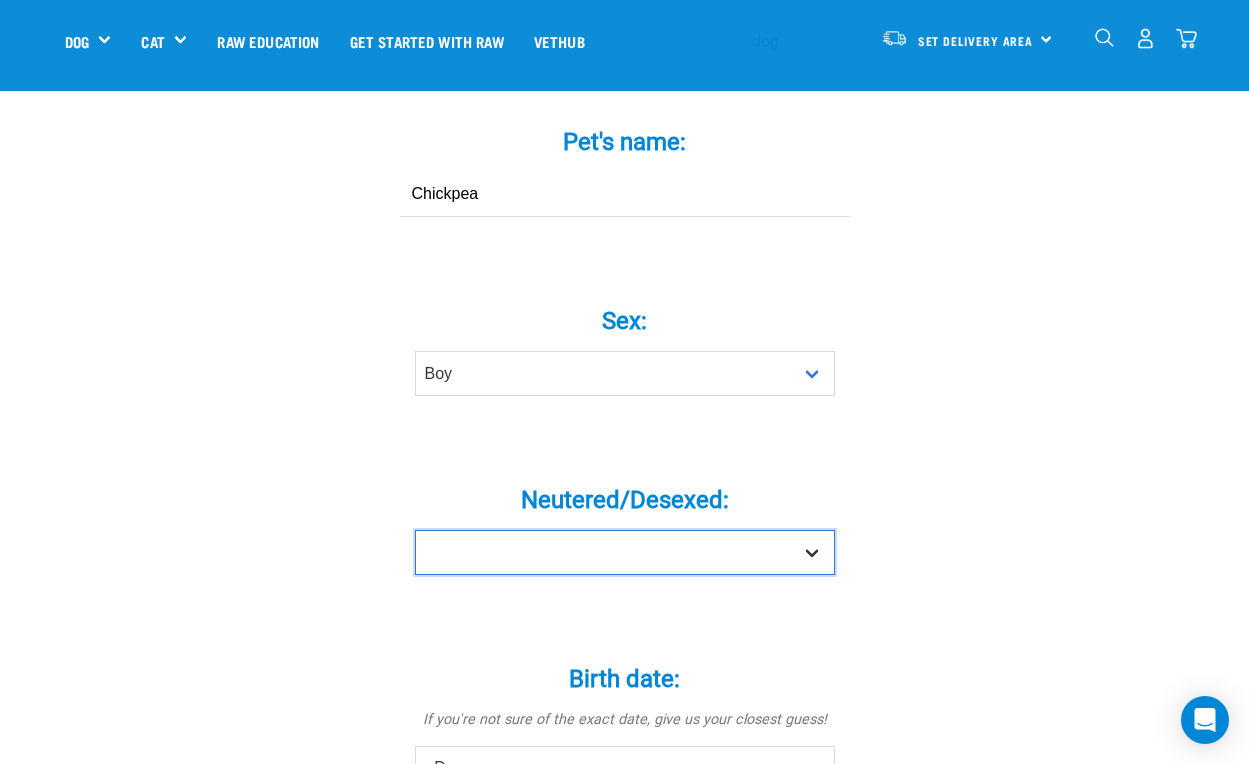 select on "yes" 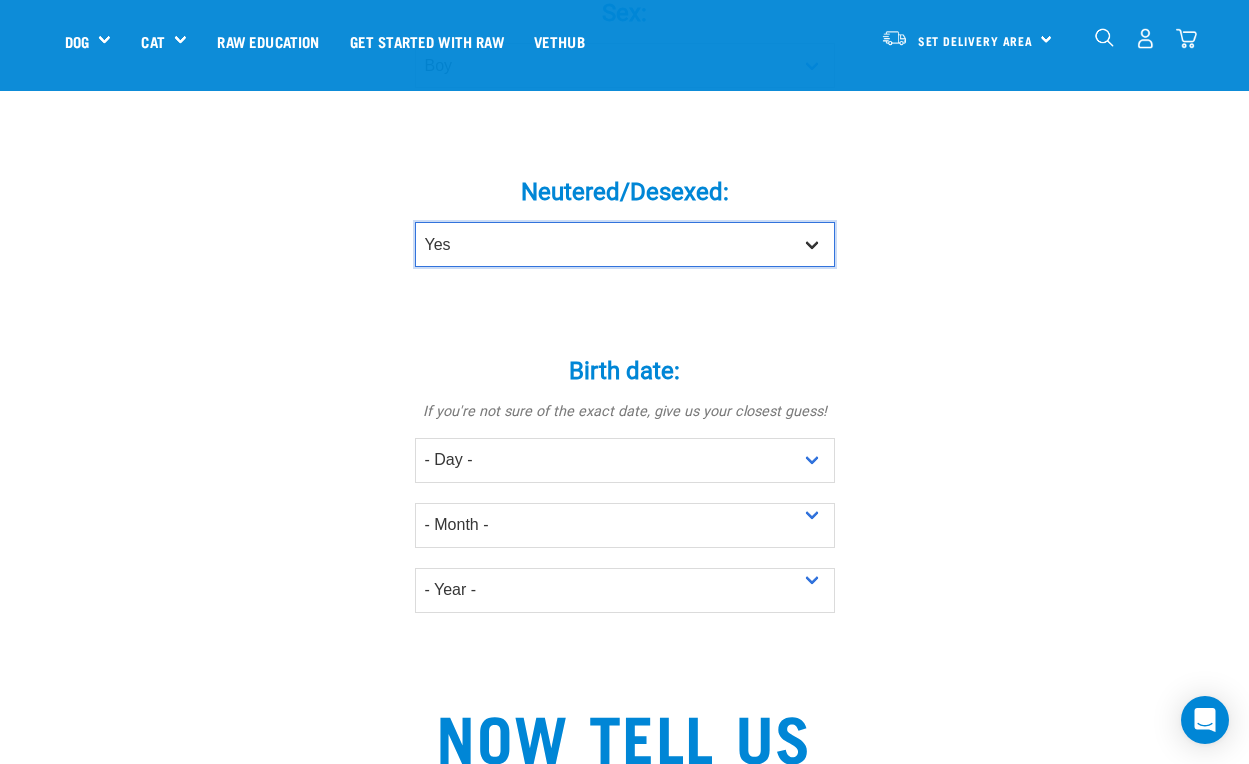 scroll, scrollTop: 1043, scrollLeft: 0, axis: vertical 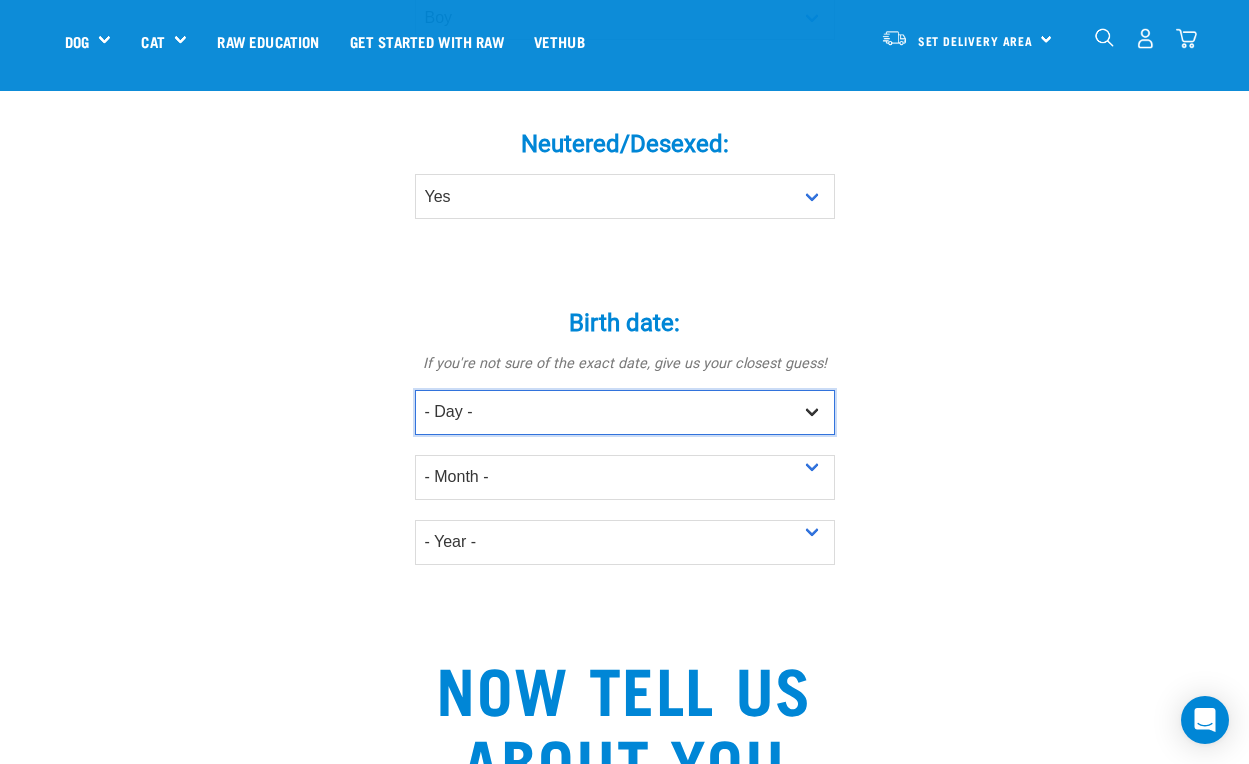 select on "20" 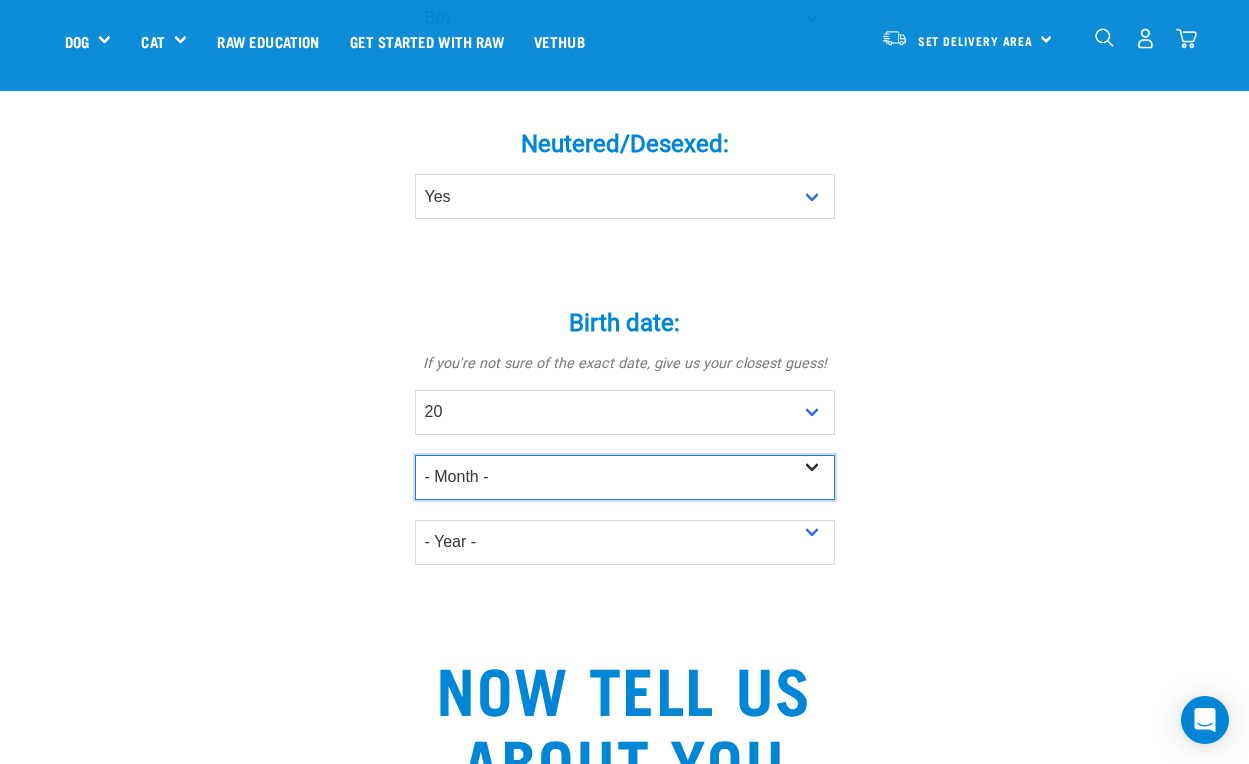 select on "May" 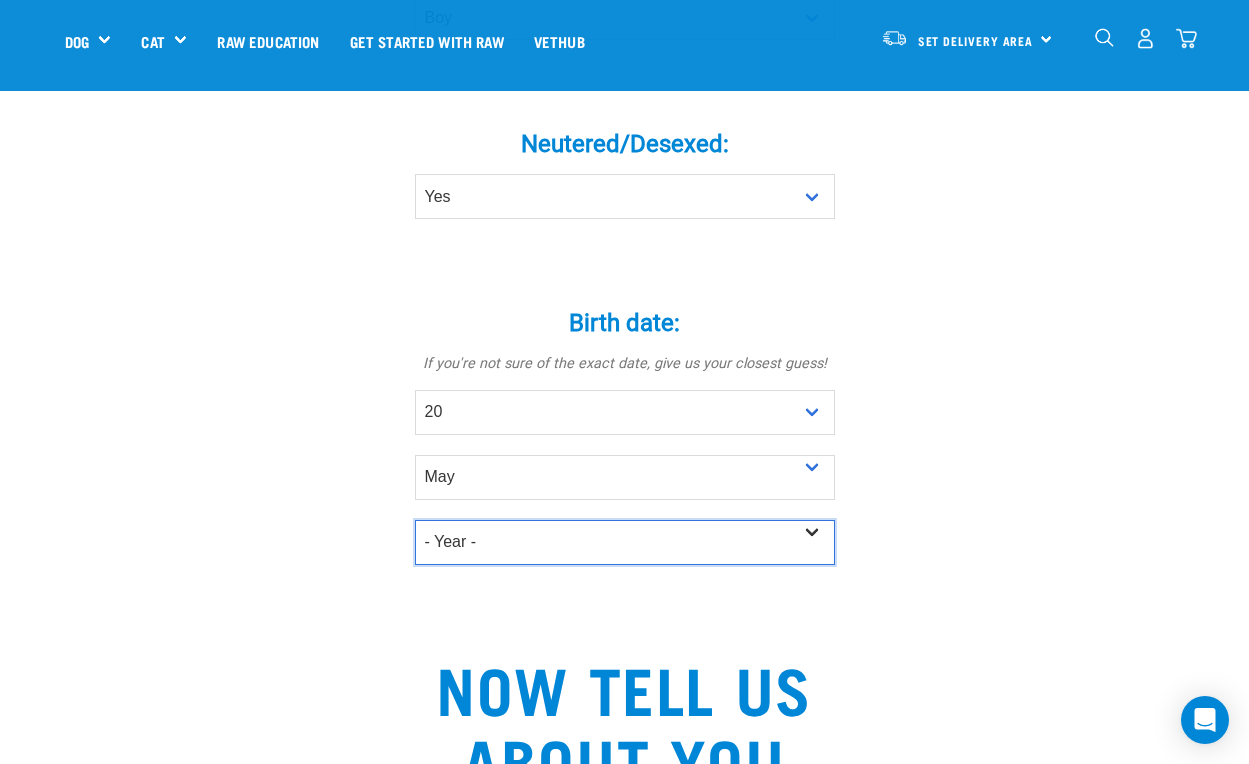 select on "2023" 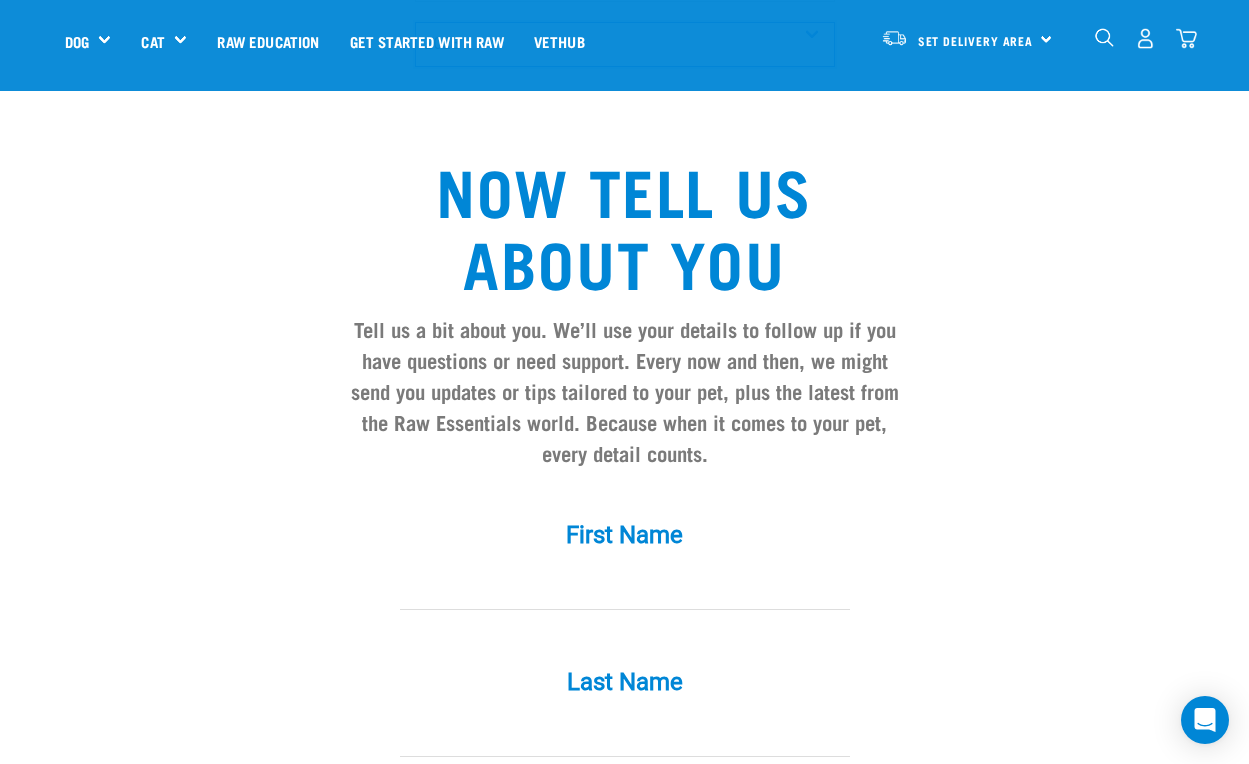 scroll, scrollTop: 1566, scrollLeft: 0, axis: vertical 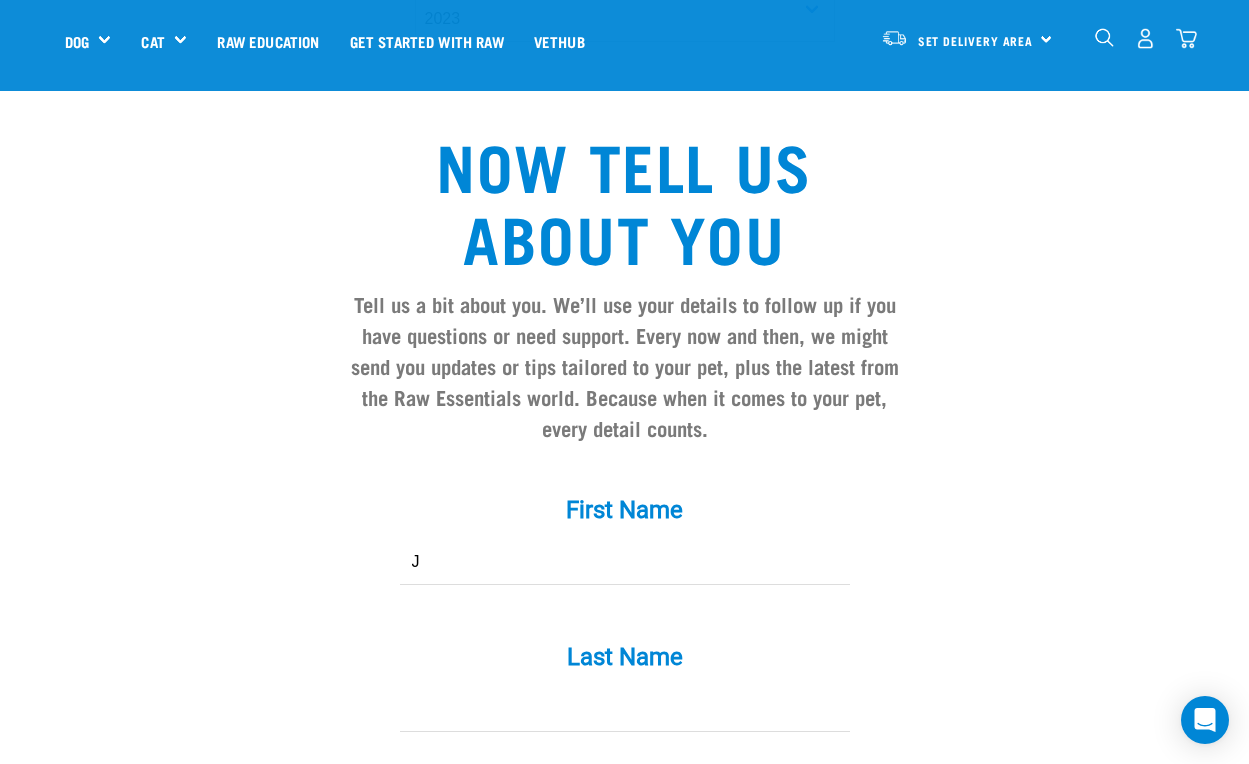 type on "J" 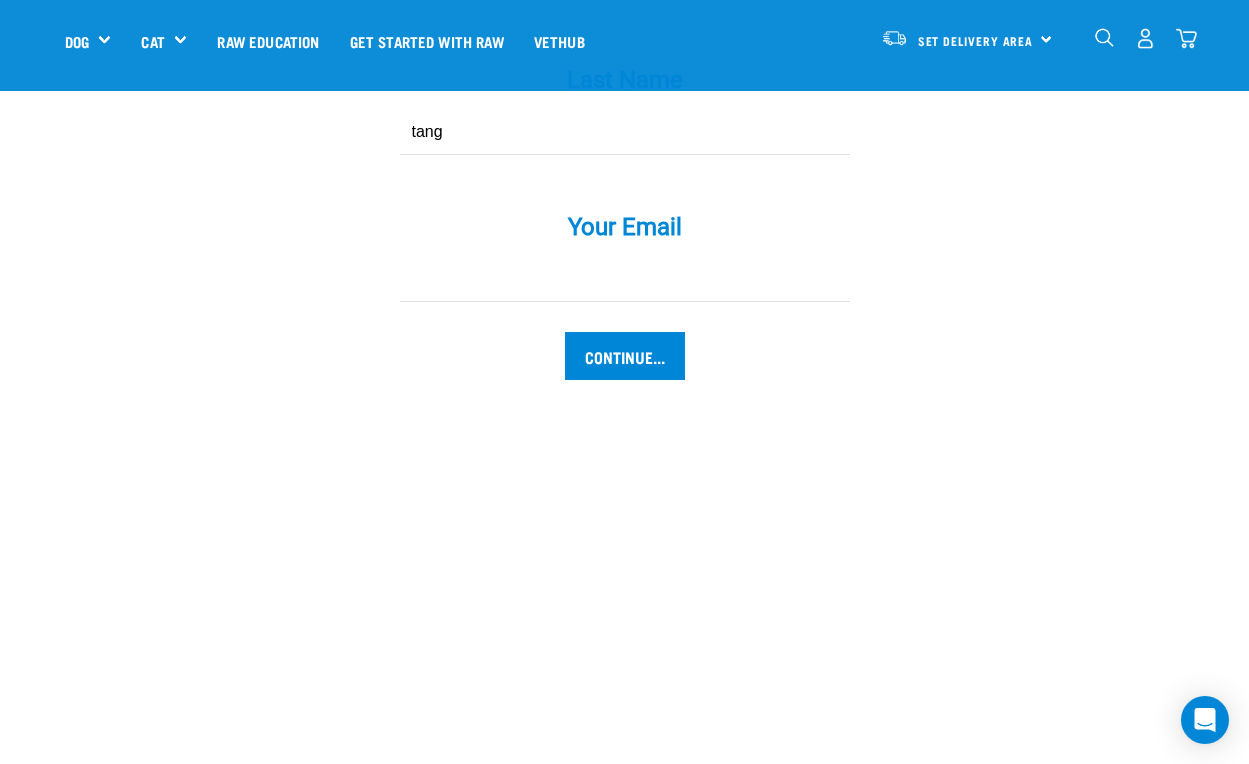 scroll, scrollTop: 2163, scrollLeft: 0, axis: vertical 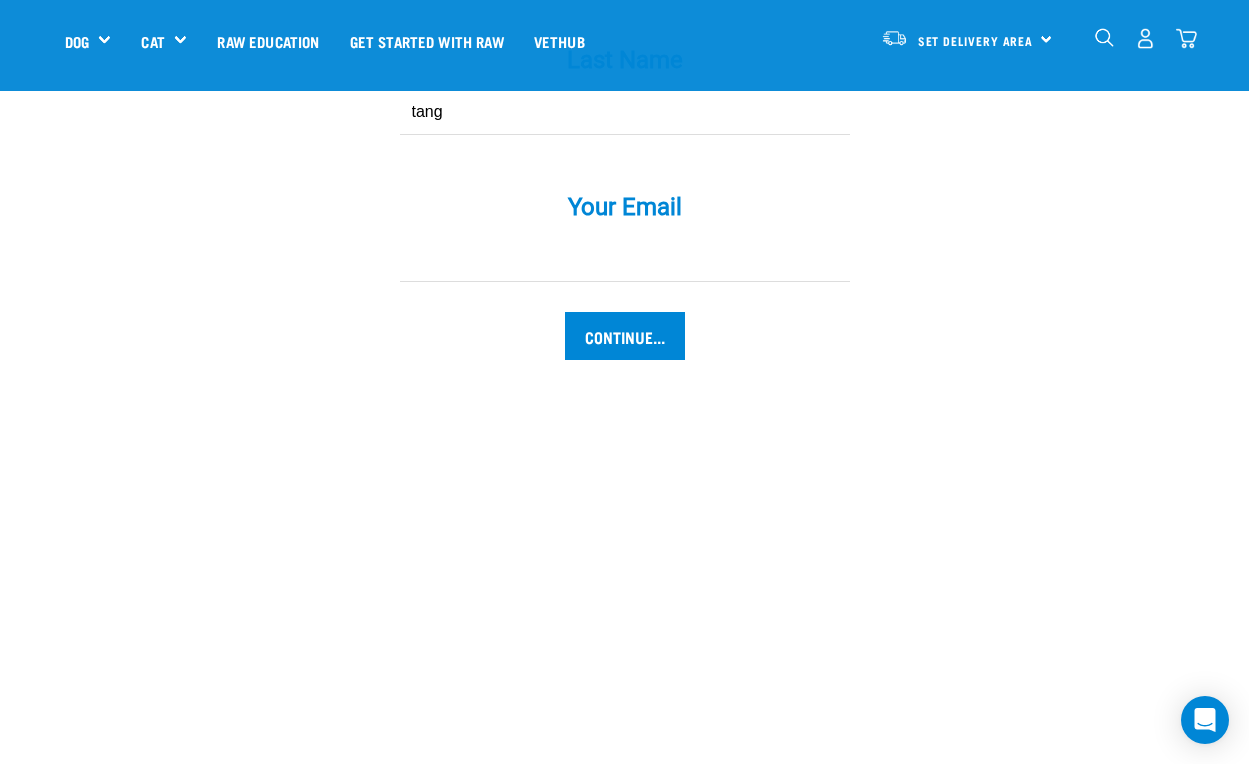 type on "tang" 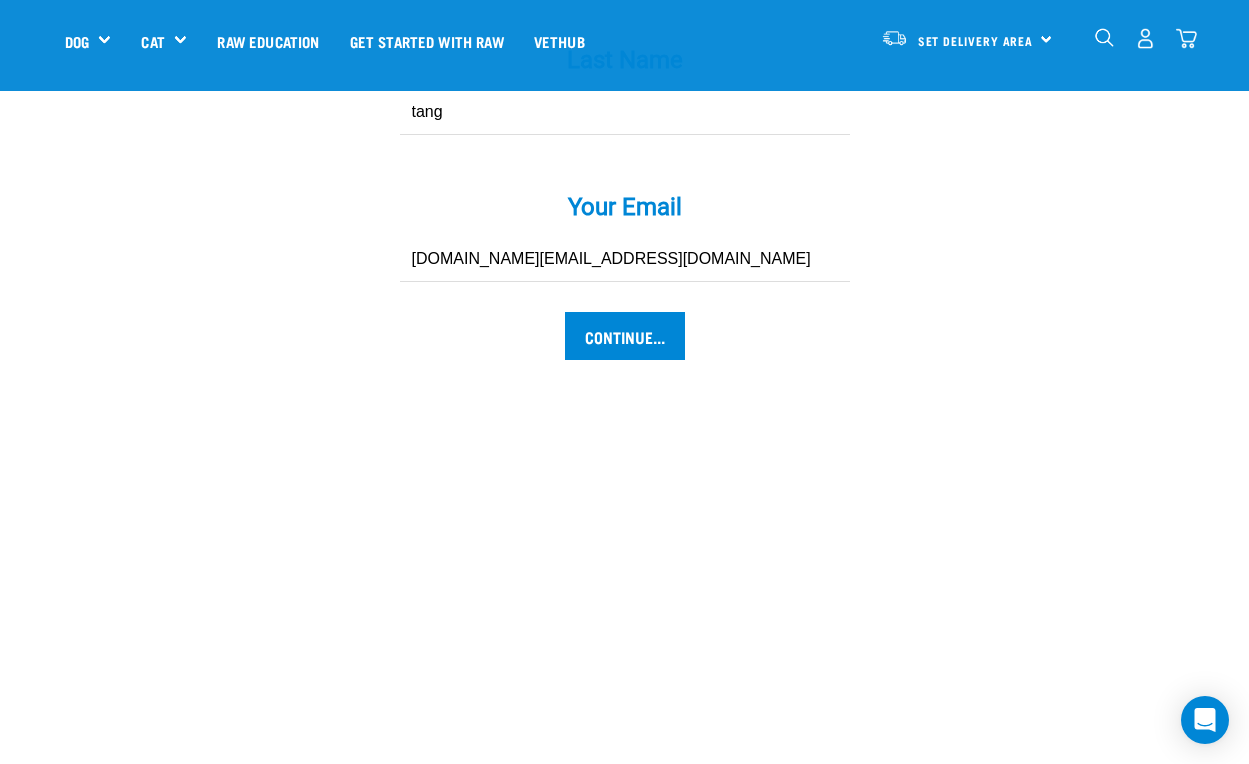 type on "[DOMAIN_NAME][EMAIL_ADDRESS][DOMAIN_NAME]" 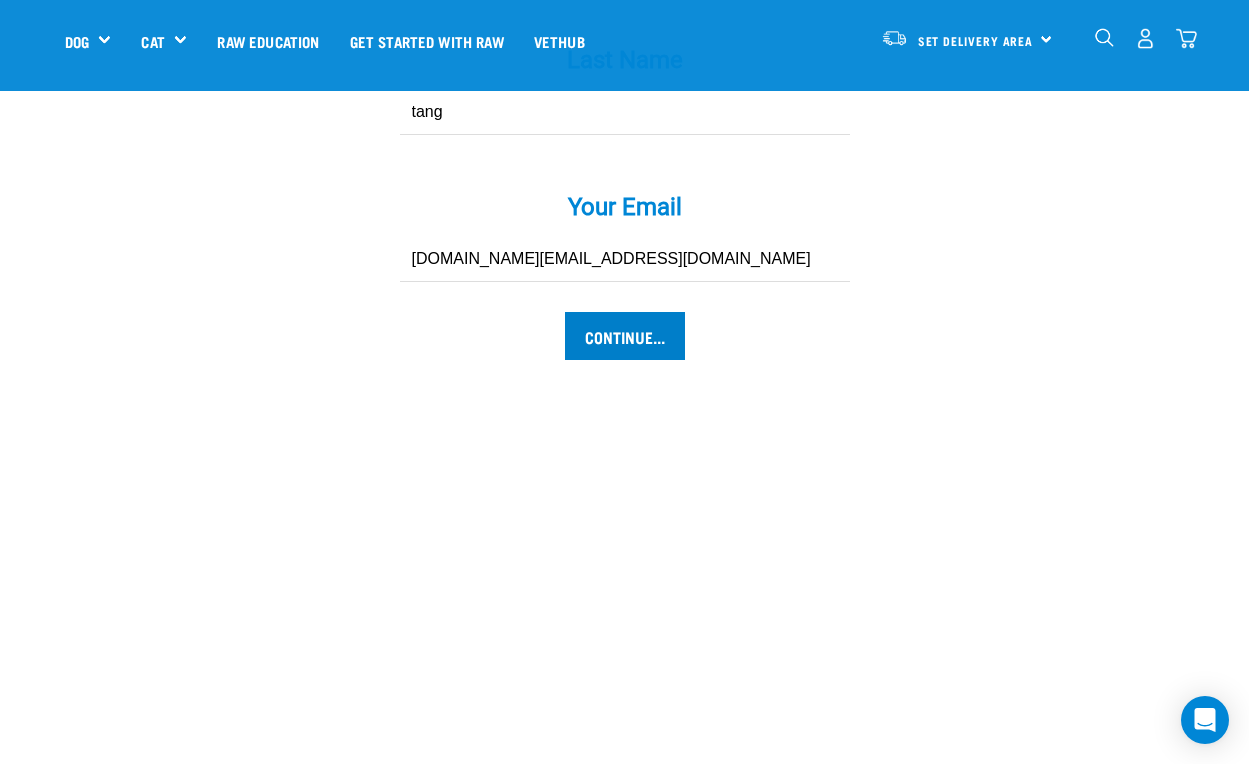 click on "Continue..." at bounding box center (625, 336) 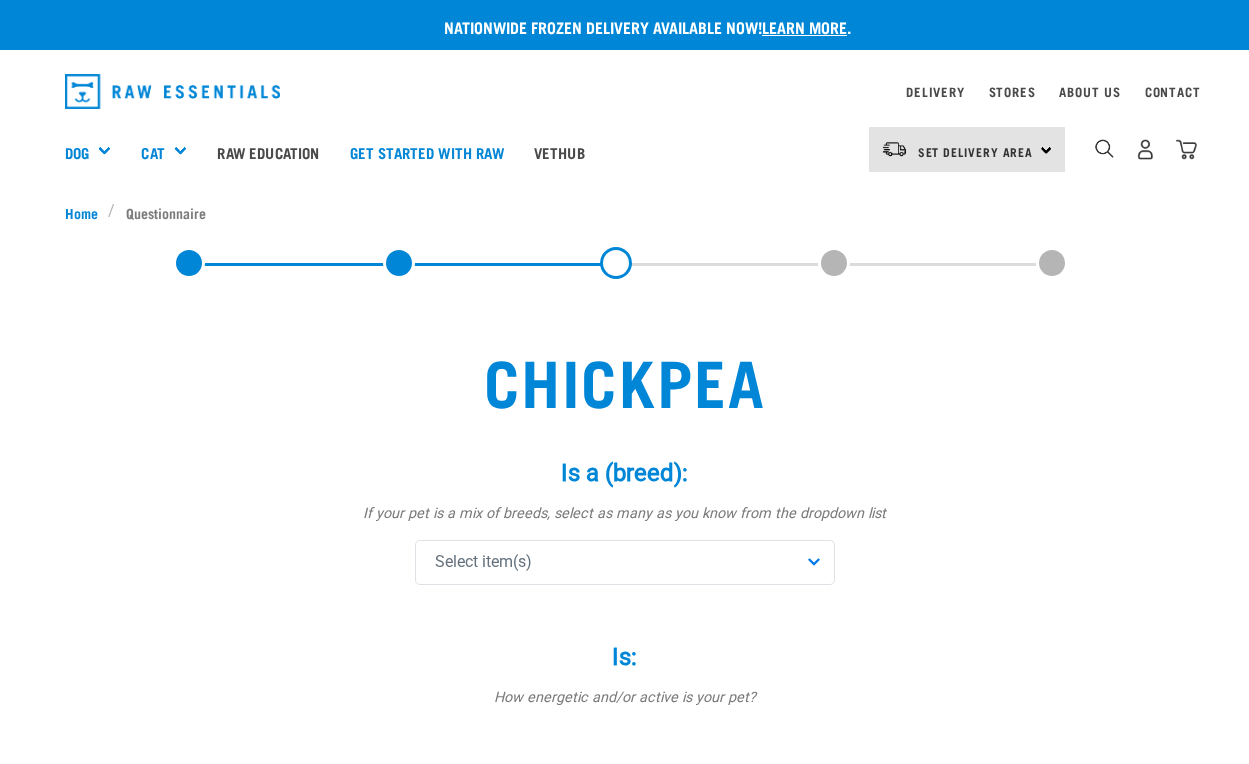 scroll, scrollTop: 0, scrollLeft: 0, axis: both 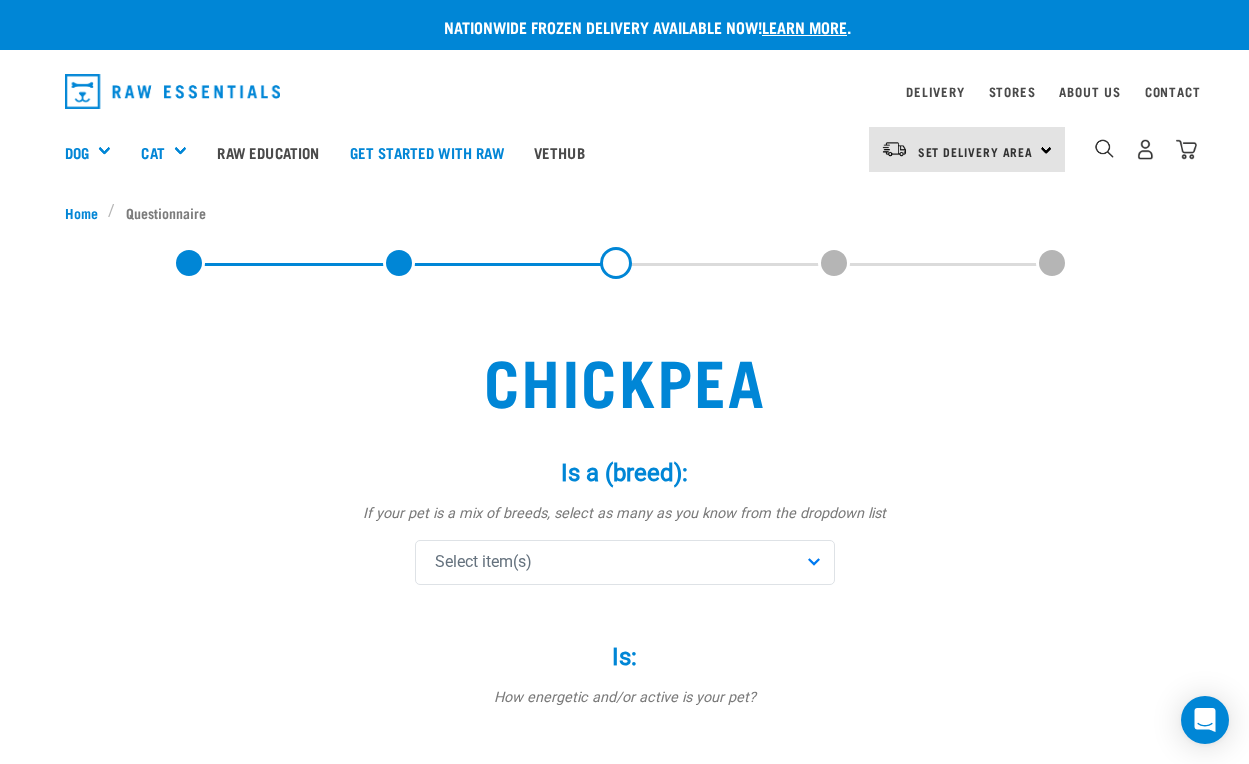 click on "Select item(s)" at bounding box center (625, 562) 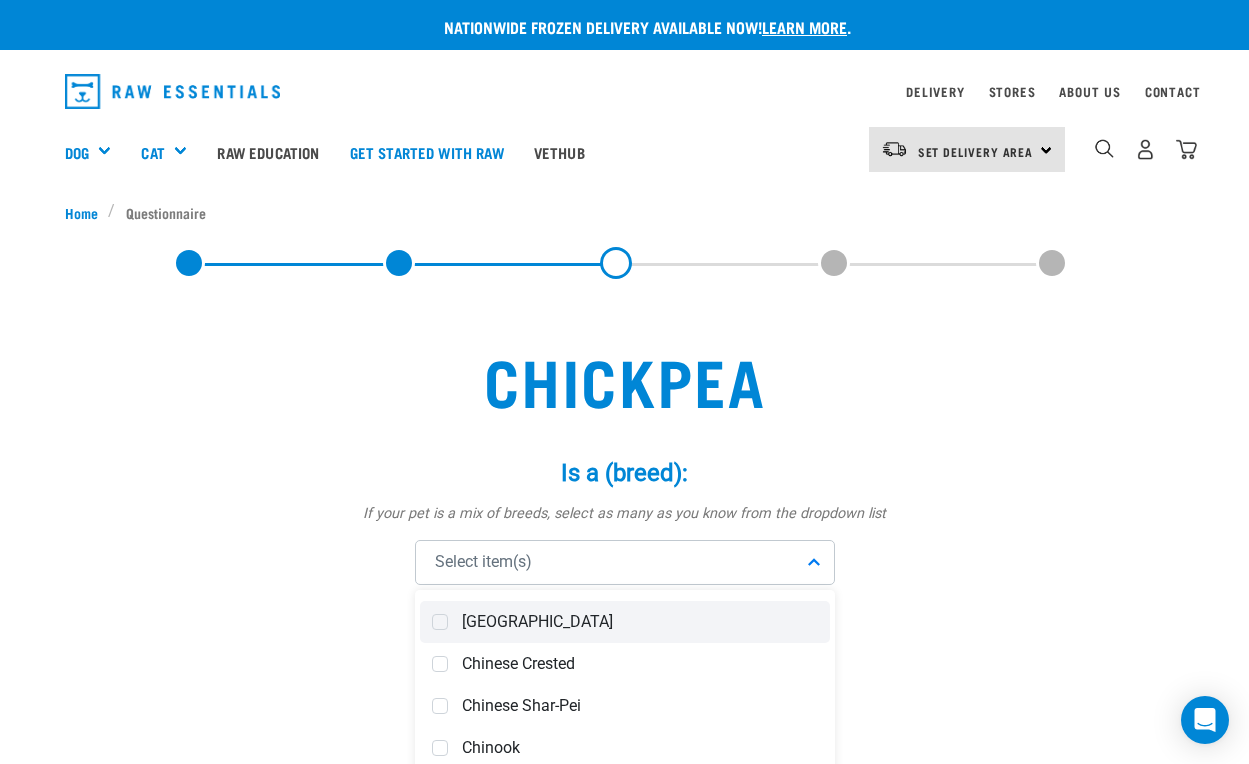 scroll, scrollTop: 2390, scrollLeft: 0, axis: vertical 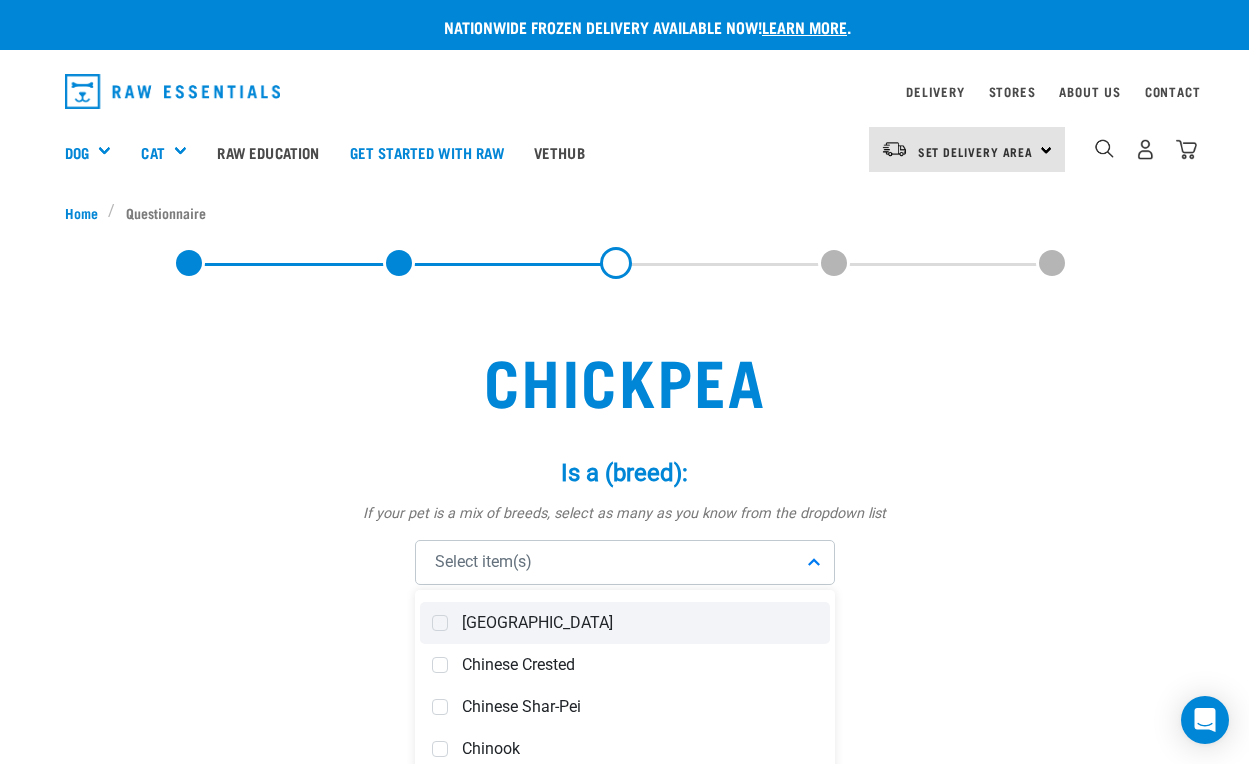 click on "[GEOGRAPHIC_DATA]" at bounding box center [640, 623] 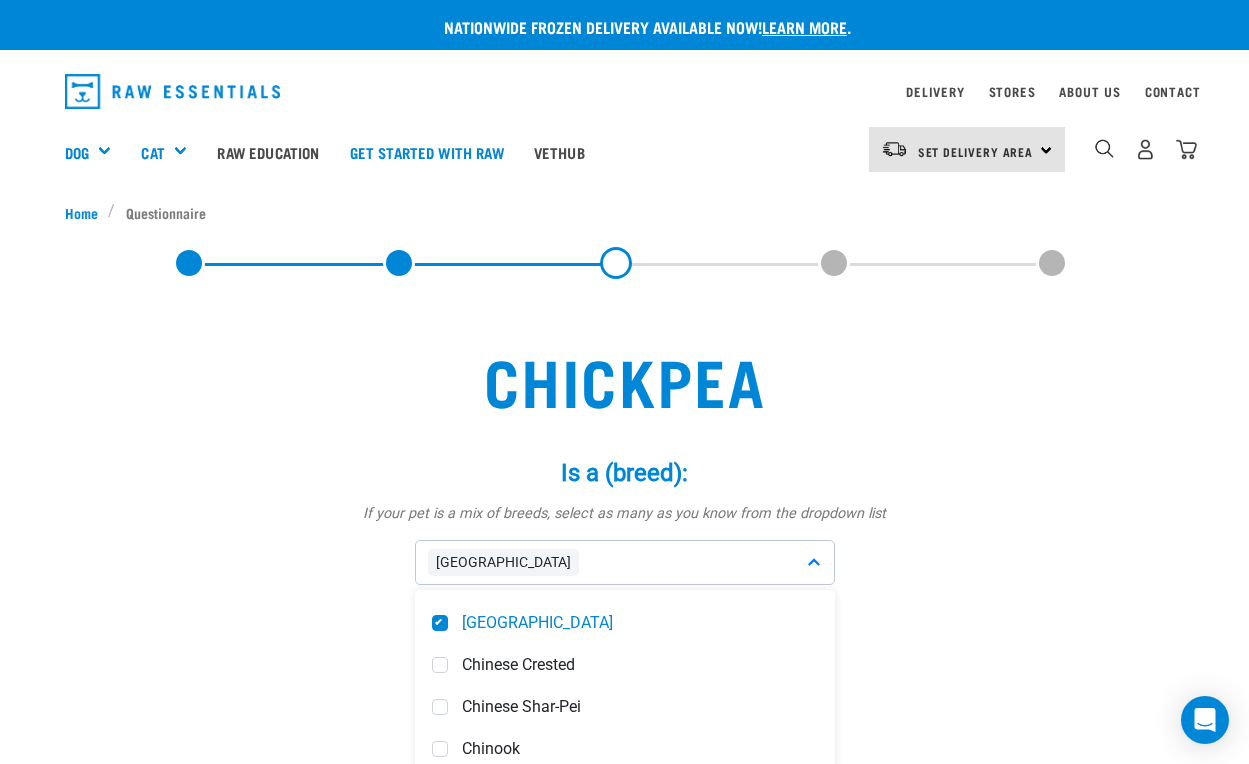 click on "Is a (breed): *
If your pet is a mix of breeds, select as many as you know from the dropdown list
[GEOGRAPHIC_DATA]
Affenpinscher
Afghan Hound
Airedale Terrier
Boxer" at bounding box center [625, 523] 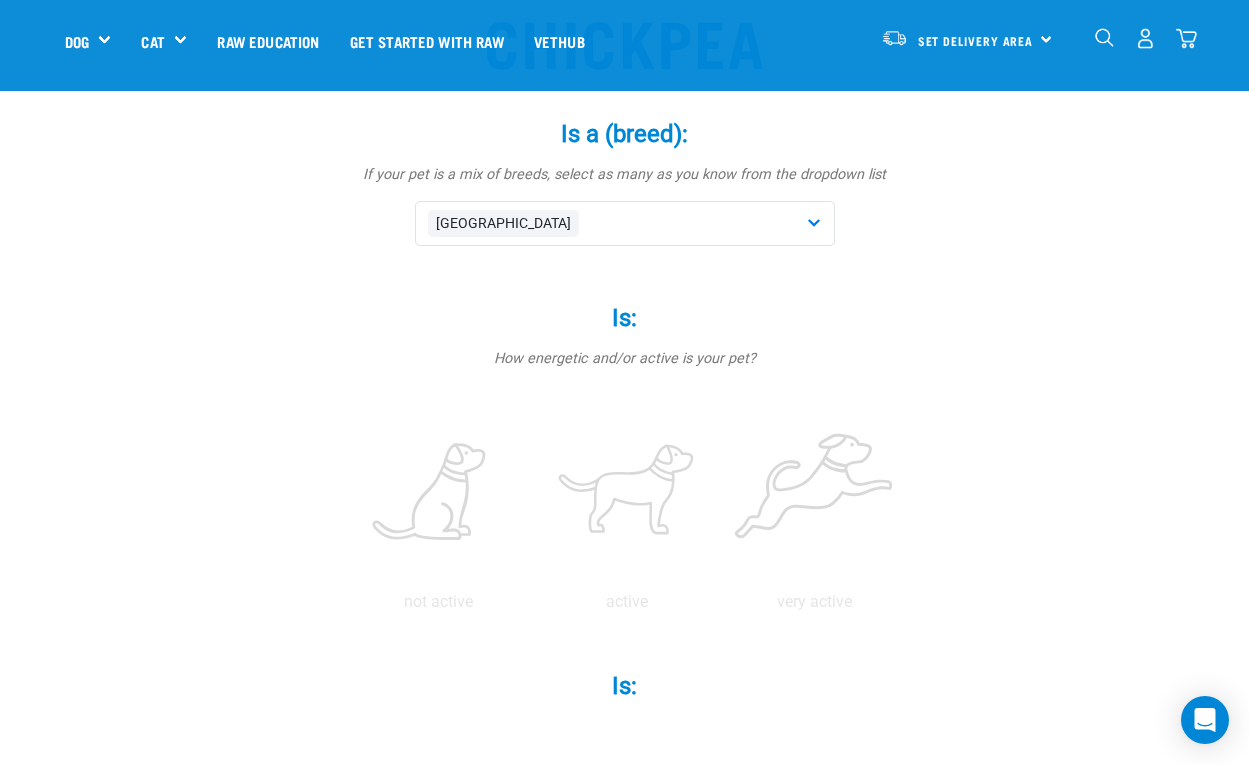 scroll, scrollTop: 161, scrollLeft: 0, axis: vertical 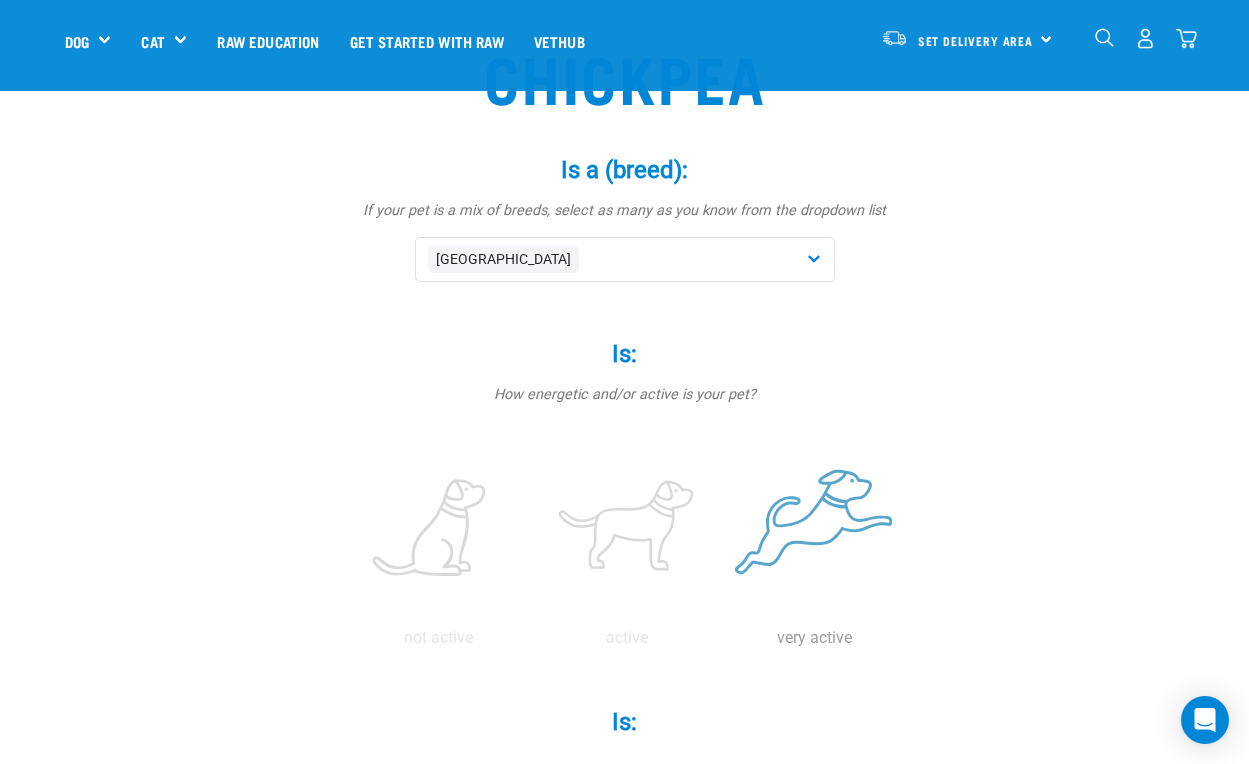 click at bounding box center (815, 529) 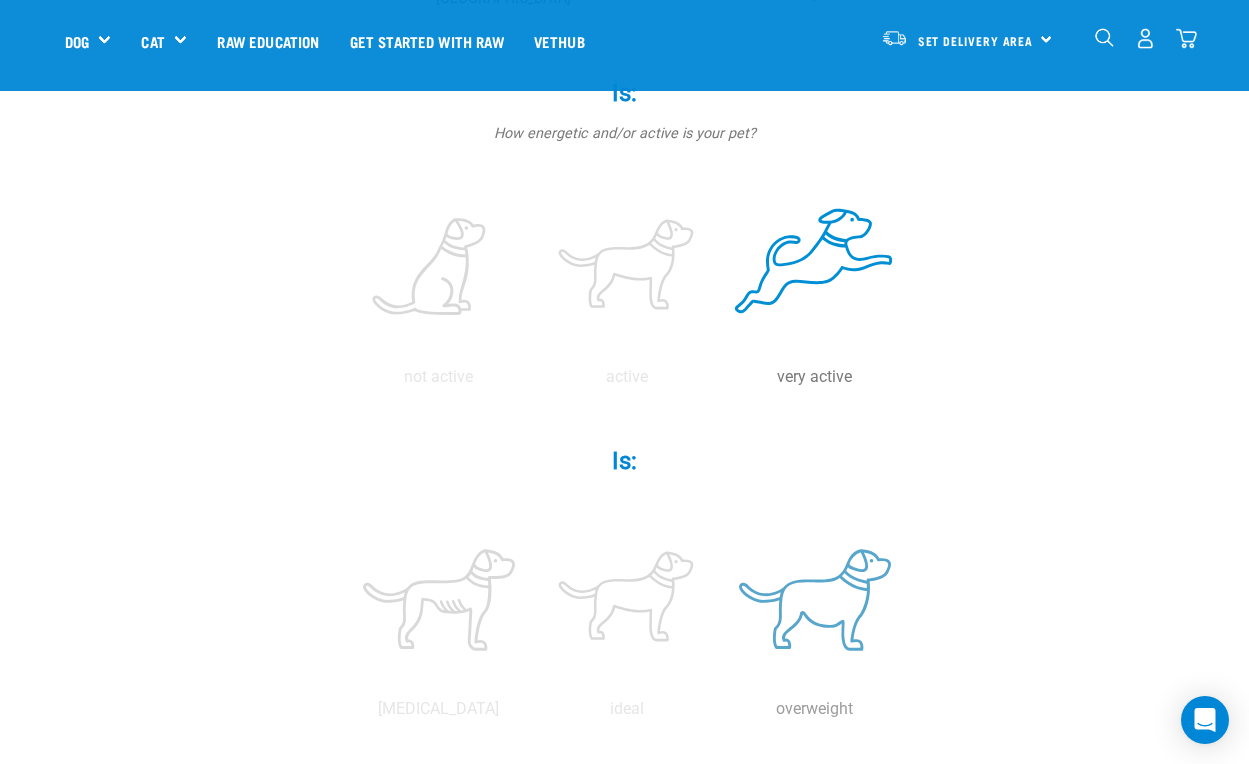 scroll, scrollTop: 422, scrollLeft: 0, axis: vertical 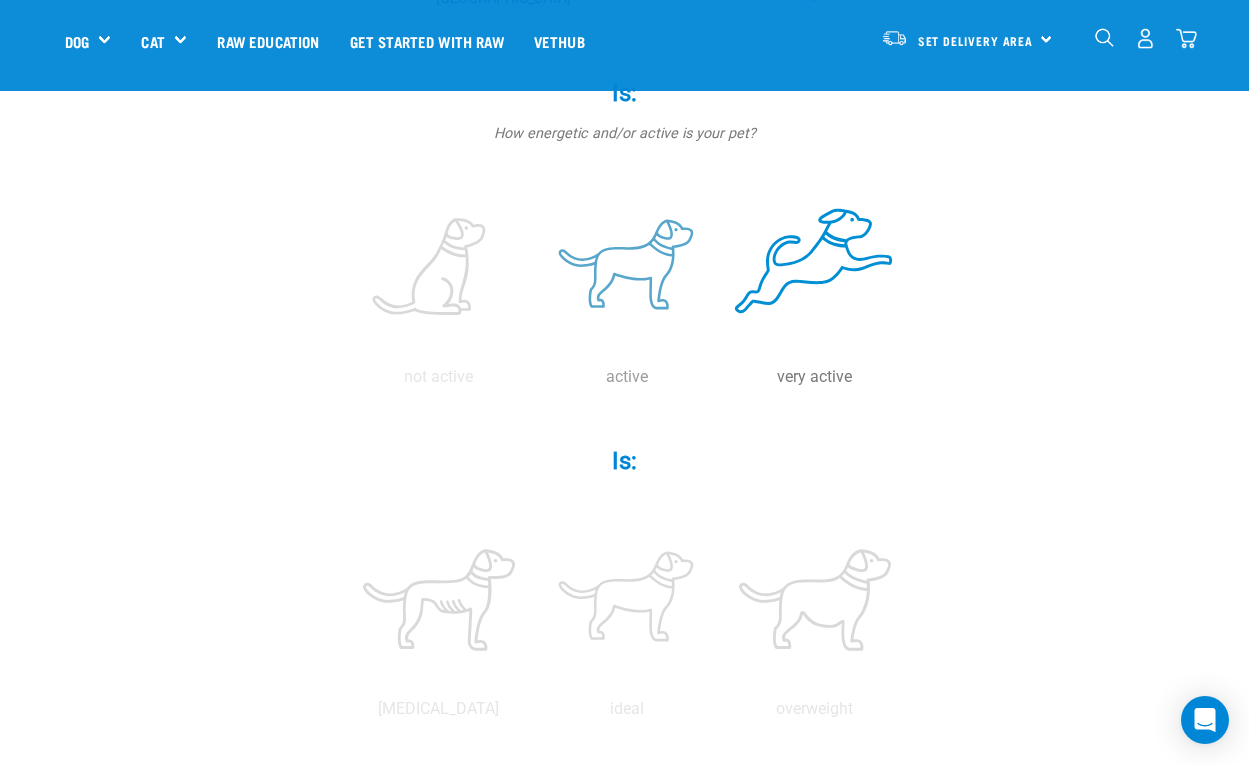 click at bounding box center [627, 268] 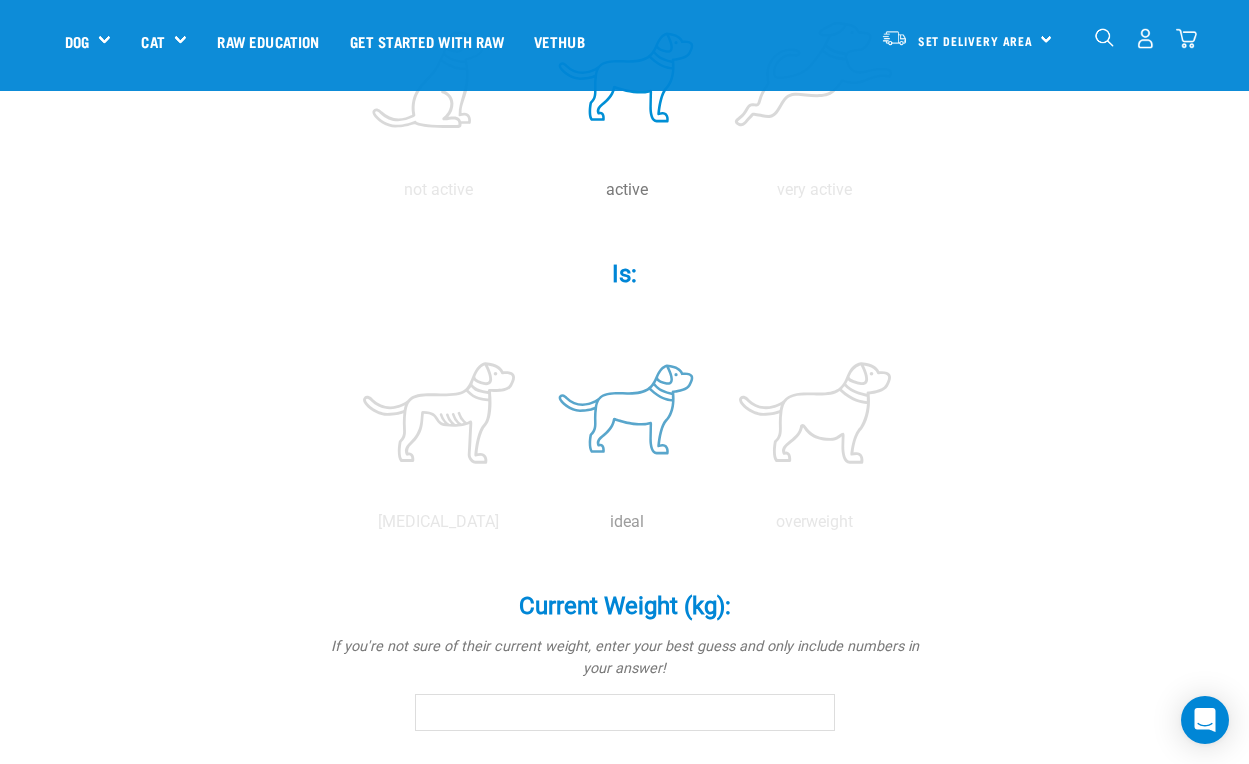 scroll, scrollTop: 612, scrollLeft: 0, axis: vertical 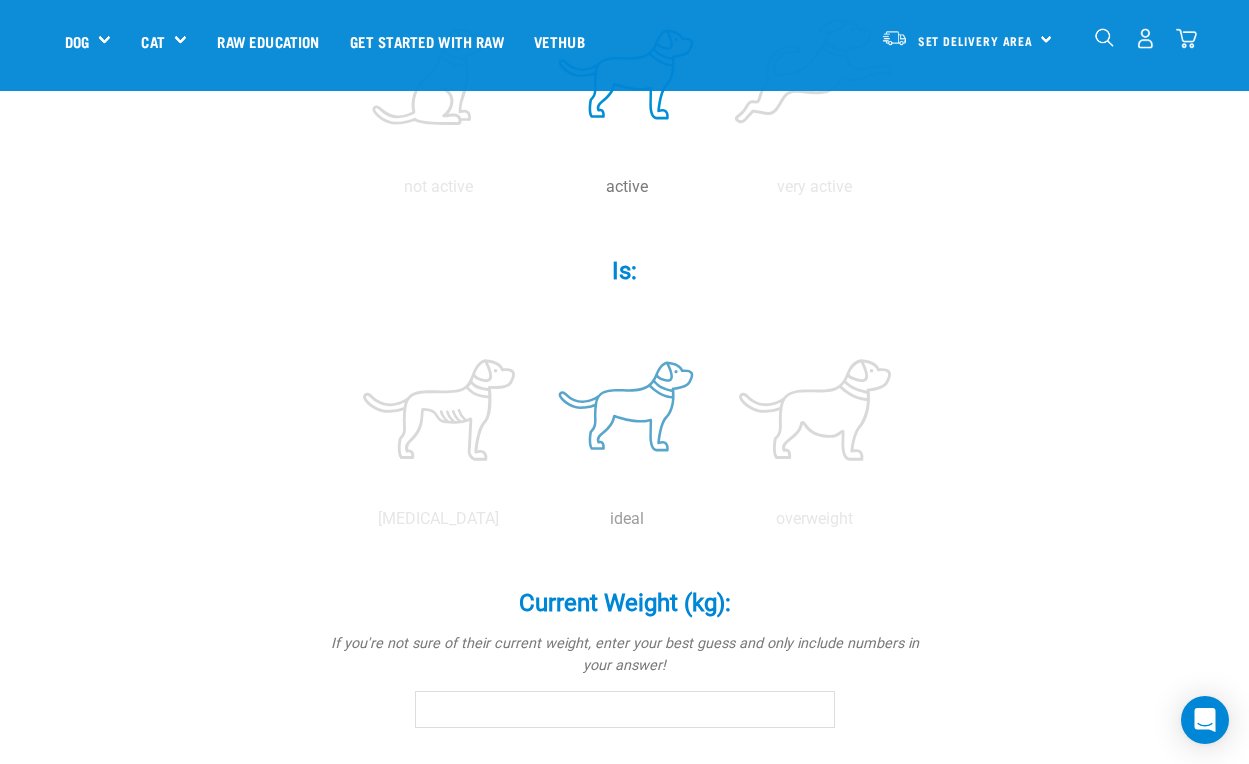 click at bounding box center (627, 410) 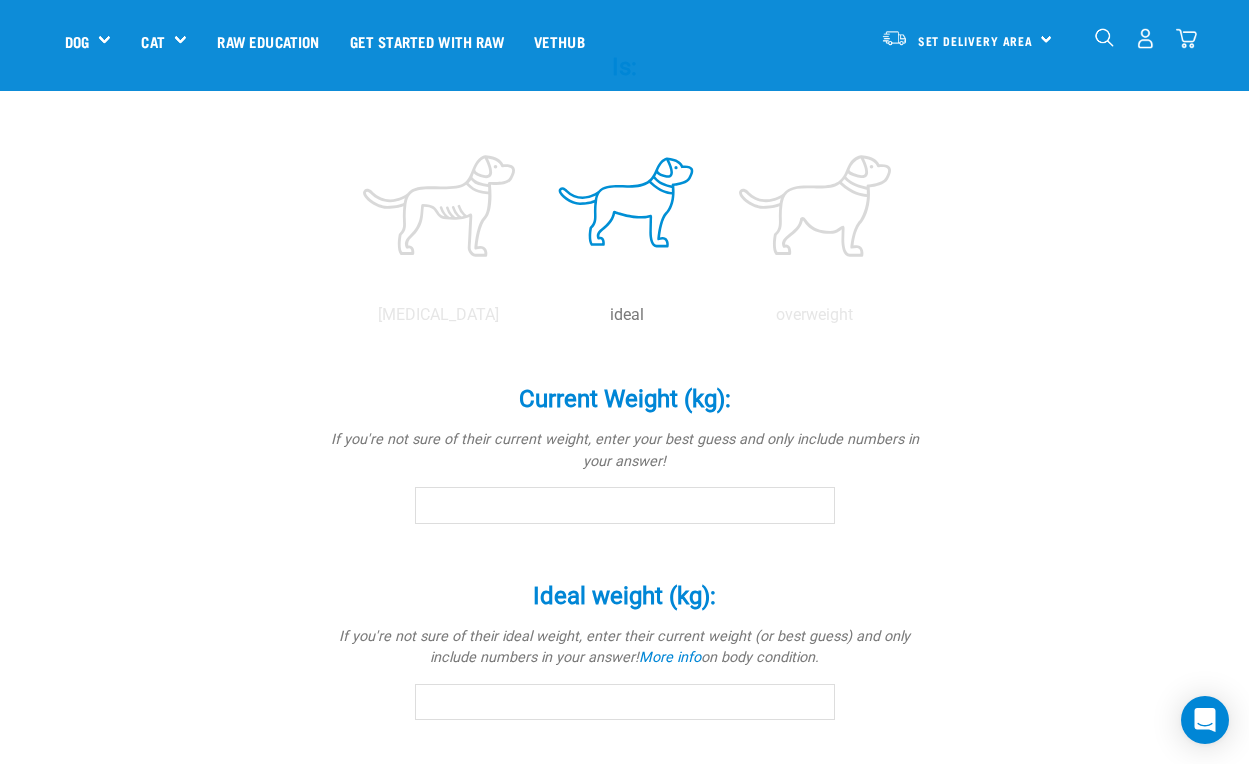 scroll, scrollTop: 830, scrollLeft: 0, axis: vertical 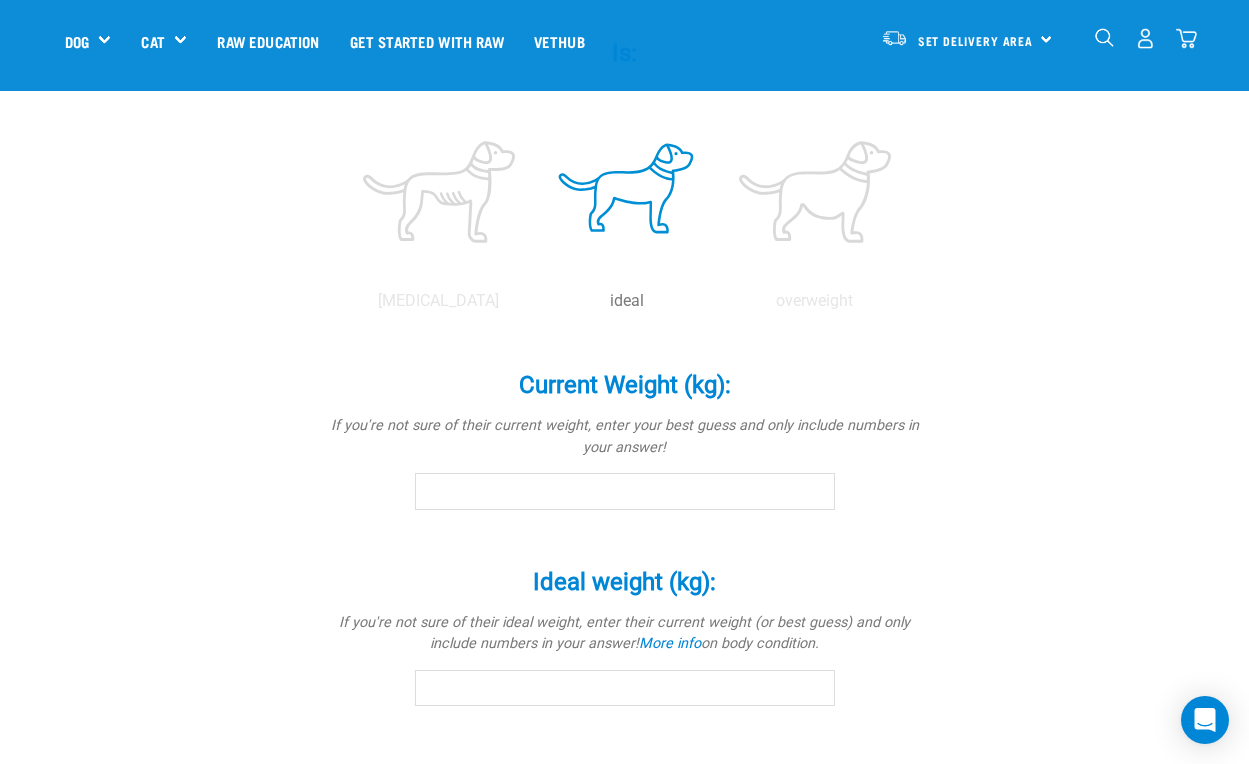 click on "Current Weight (kg): *" at bounding box center [625, 491] 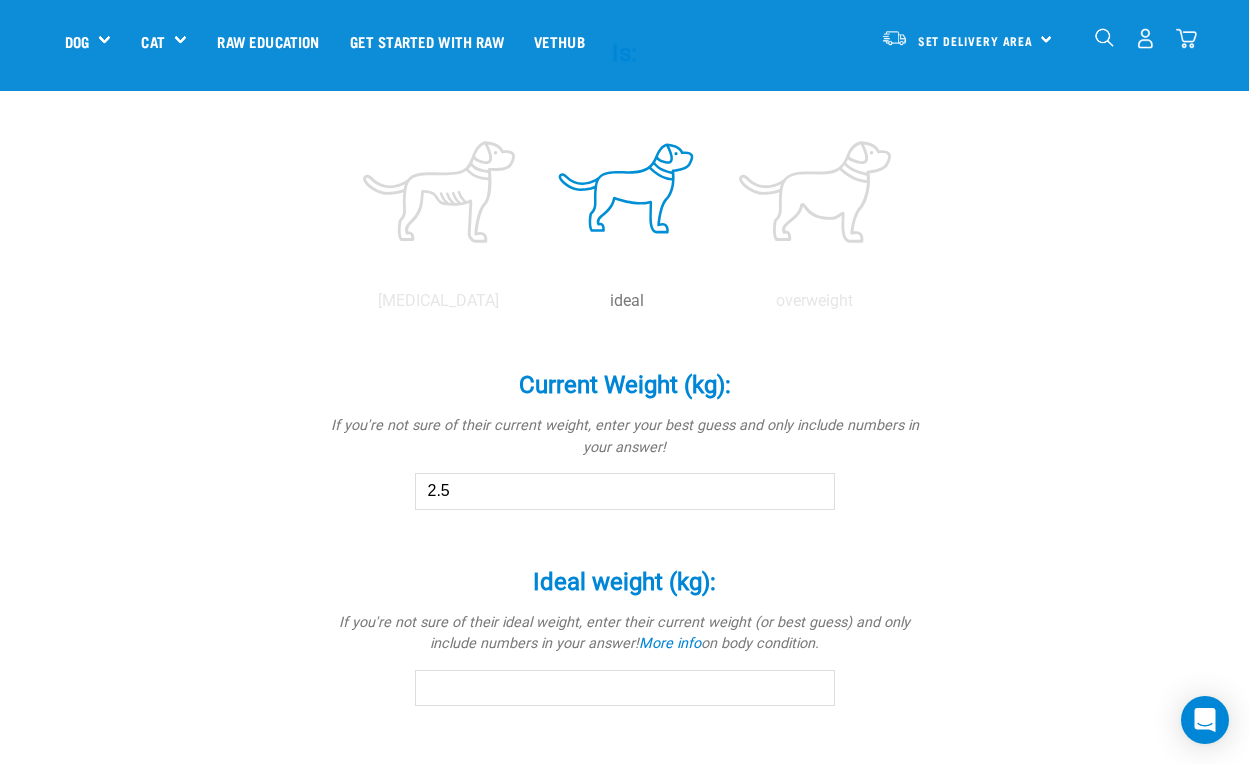type on "2.5" 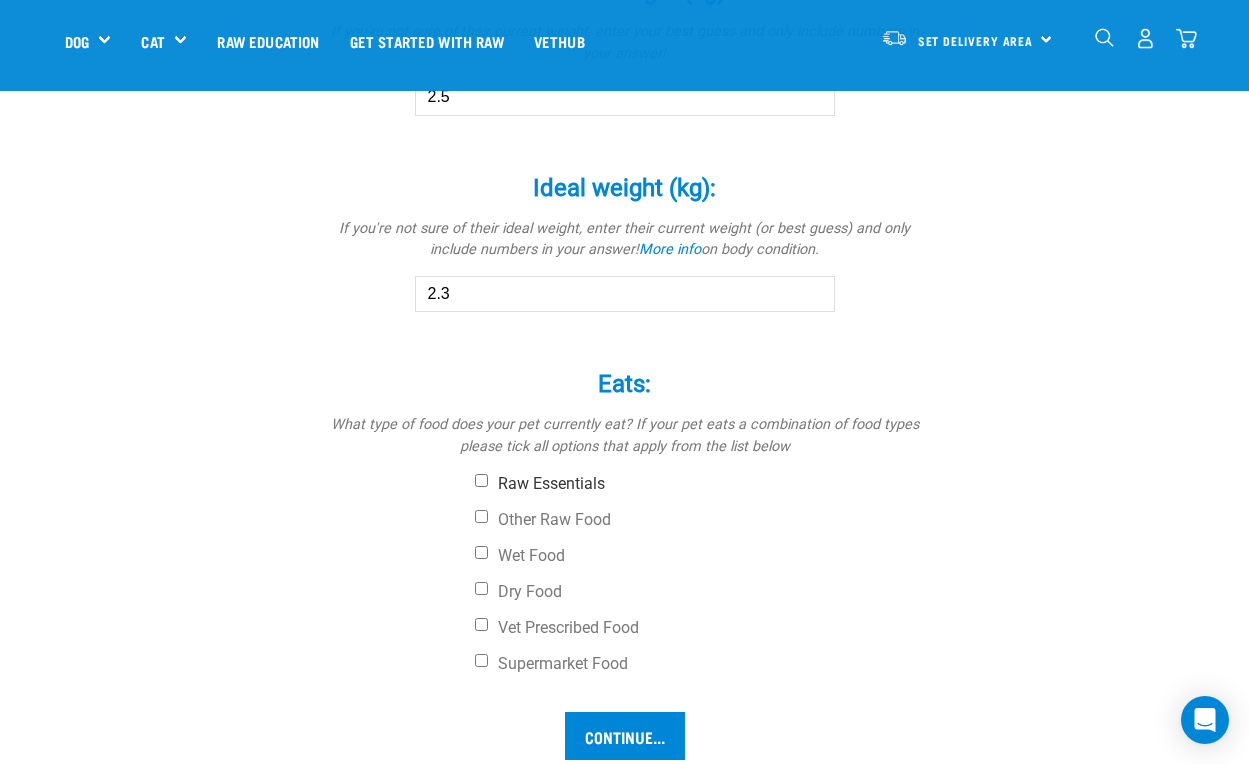 scroll, scrollTop: 1242, scrollLeft: 0, axis: vertical 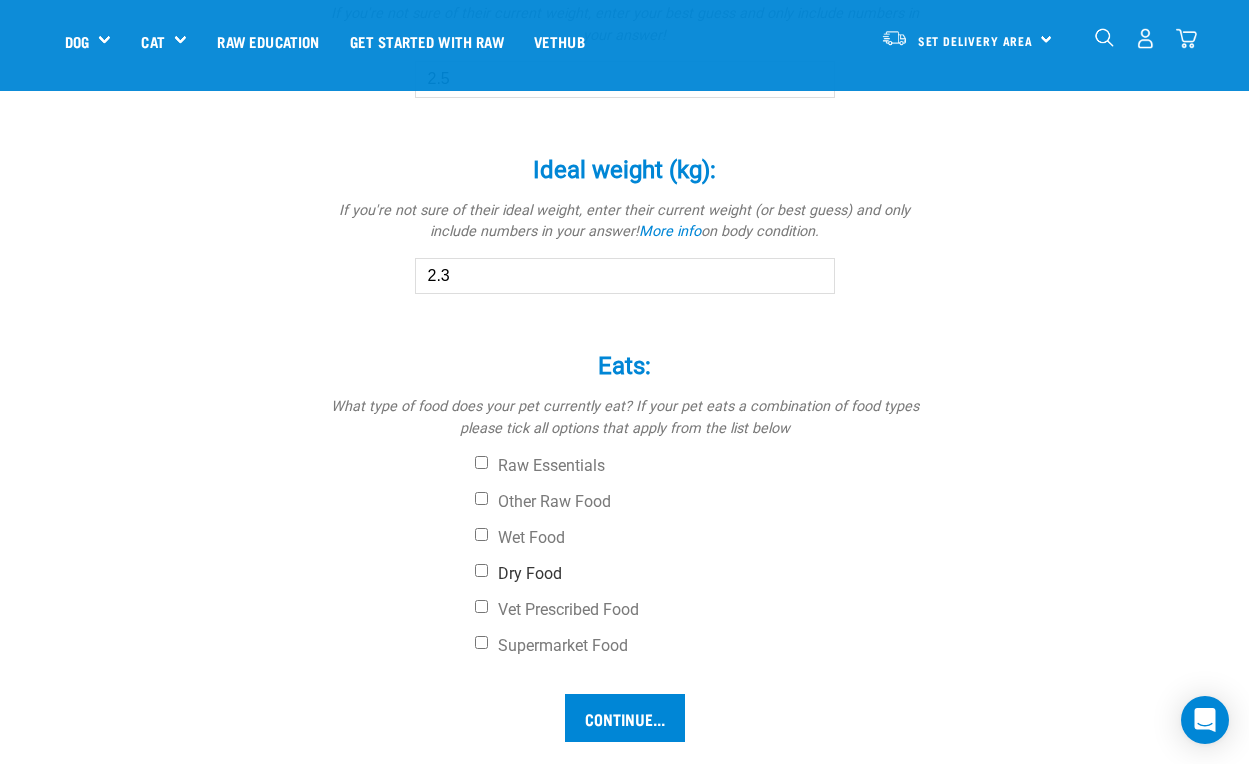 type on "2.3" 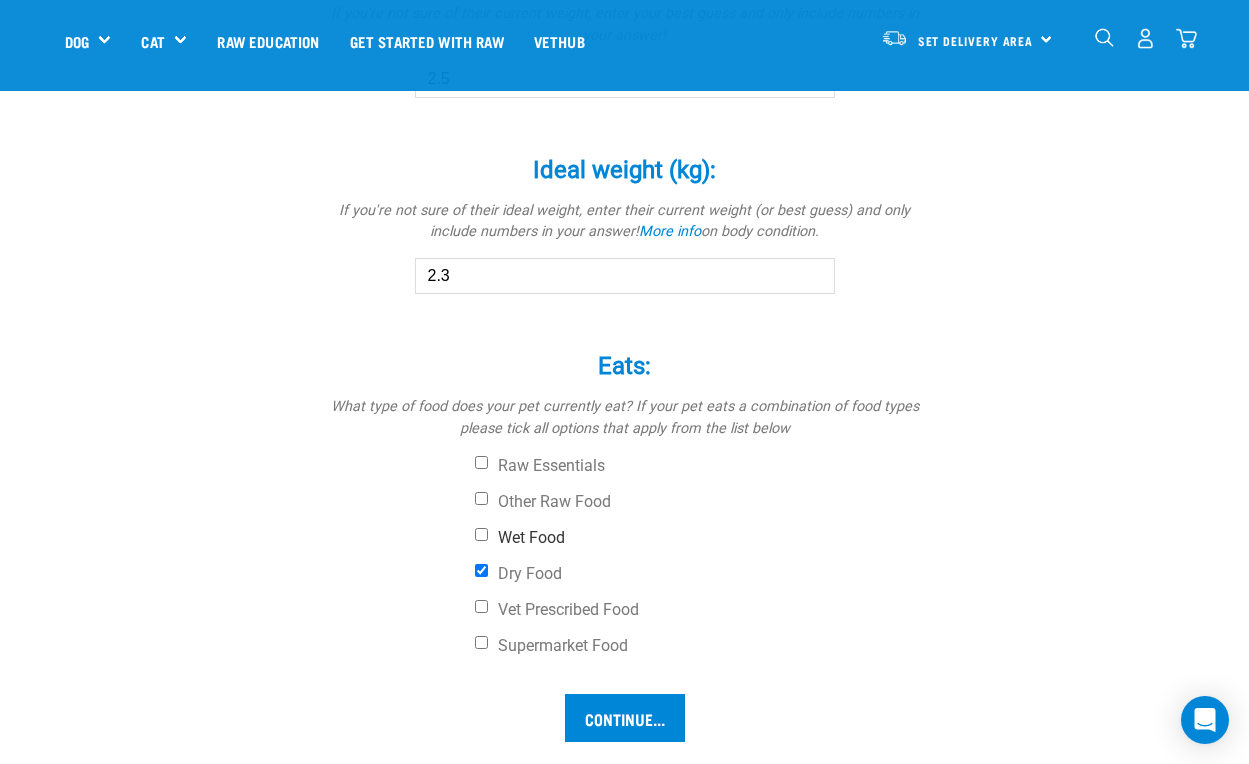 click on "Wet Food" at bounding box center [700, 538] 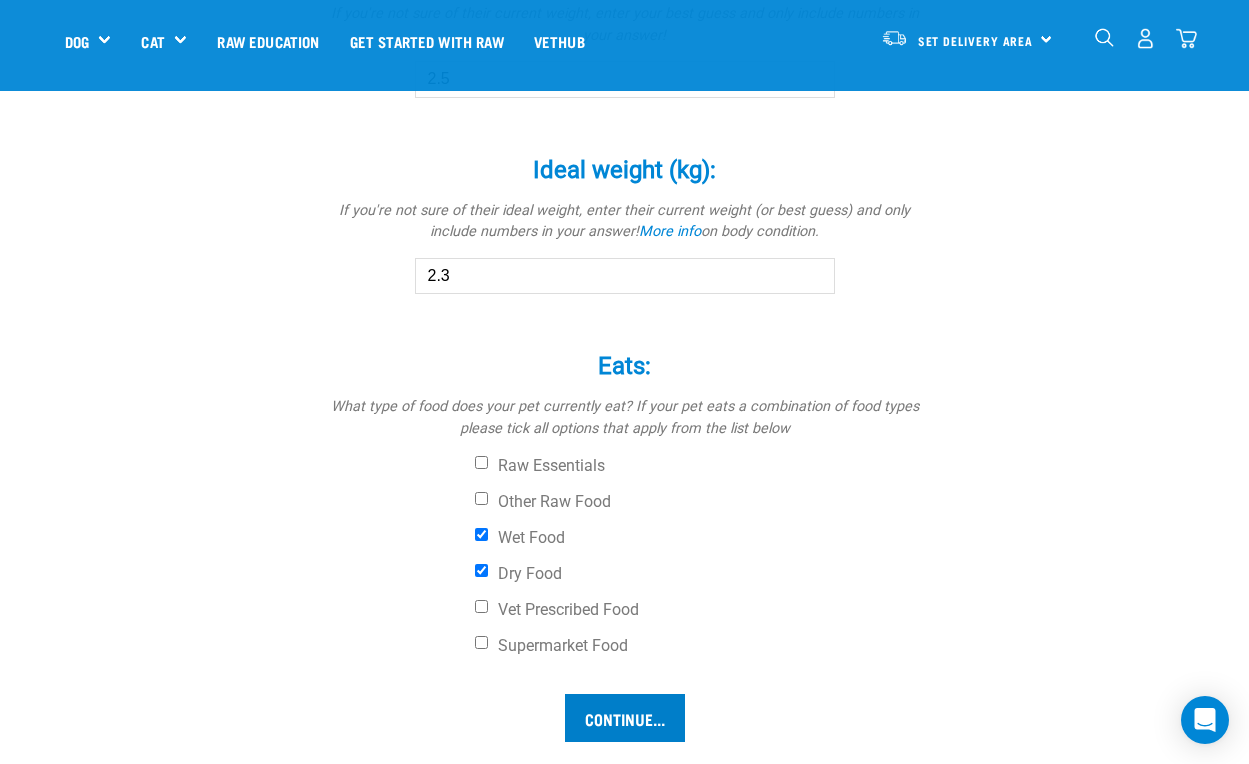 click on "Continue..." at bounding box center (625, 718) 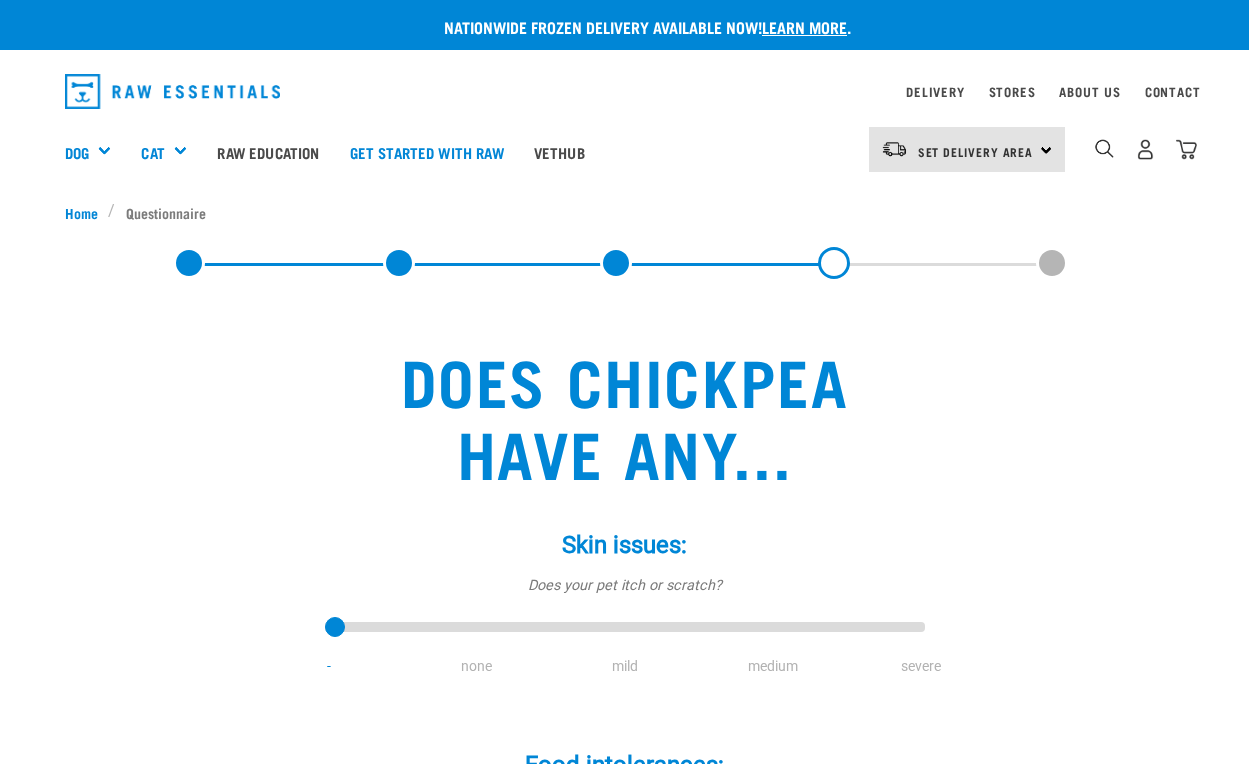 scroll, scrollTop: 0, scrollLeft: 0, axis: both 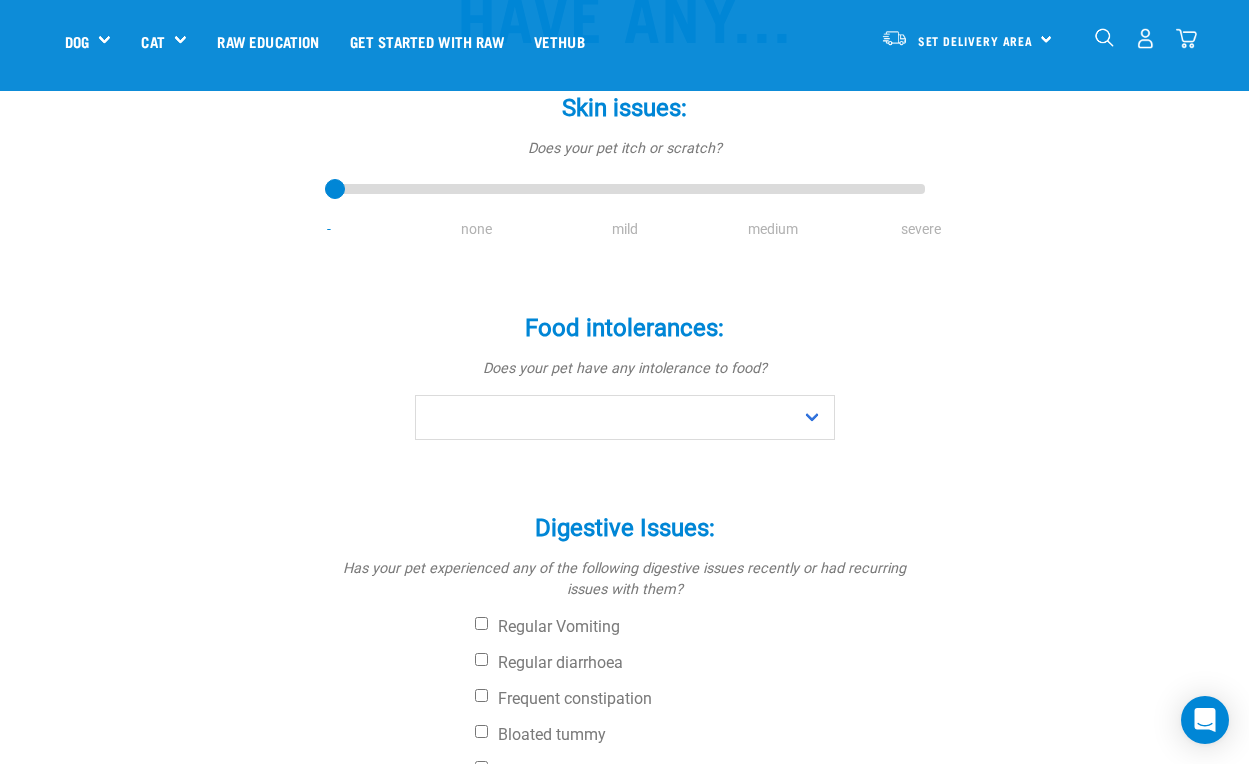 click on "none" at bounding box center (477, 229) 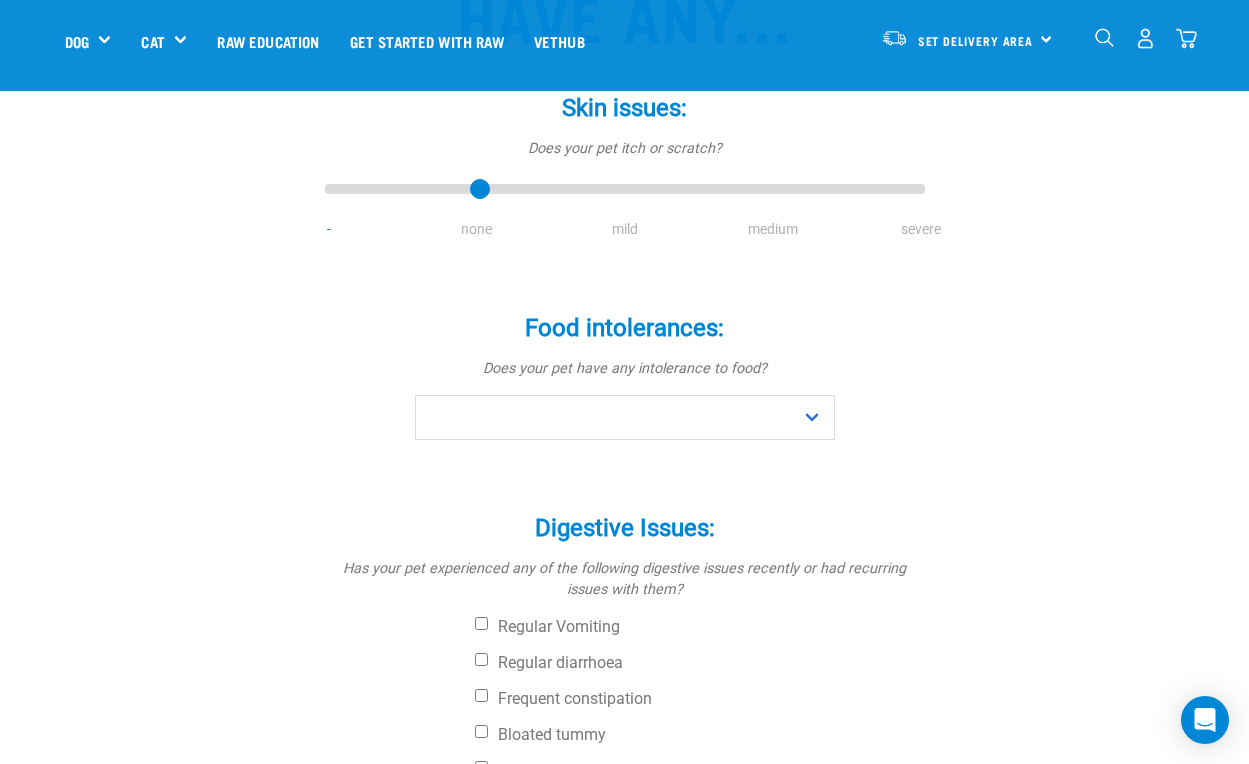 drag, startPoint x: 340, startPoint y: 192, endPoint x: 464, endPoint y: 195, distance: 124.036285 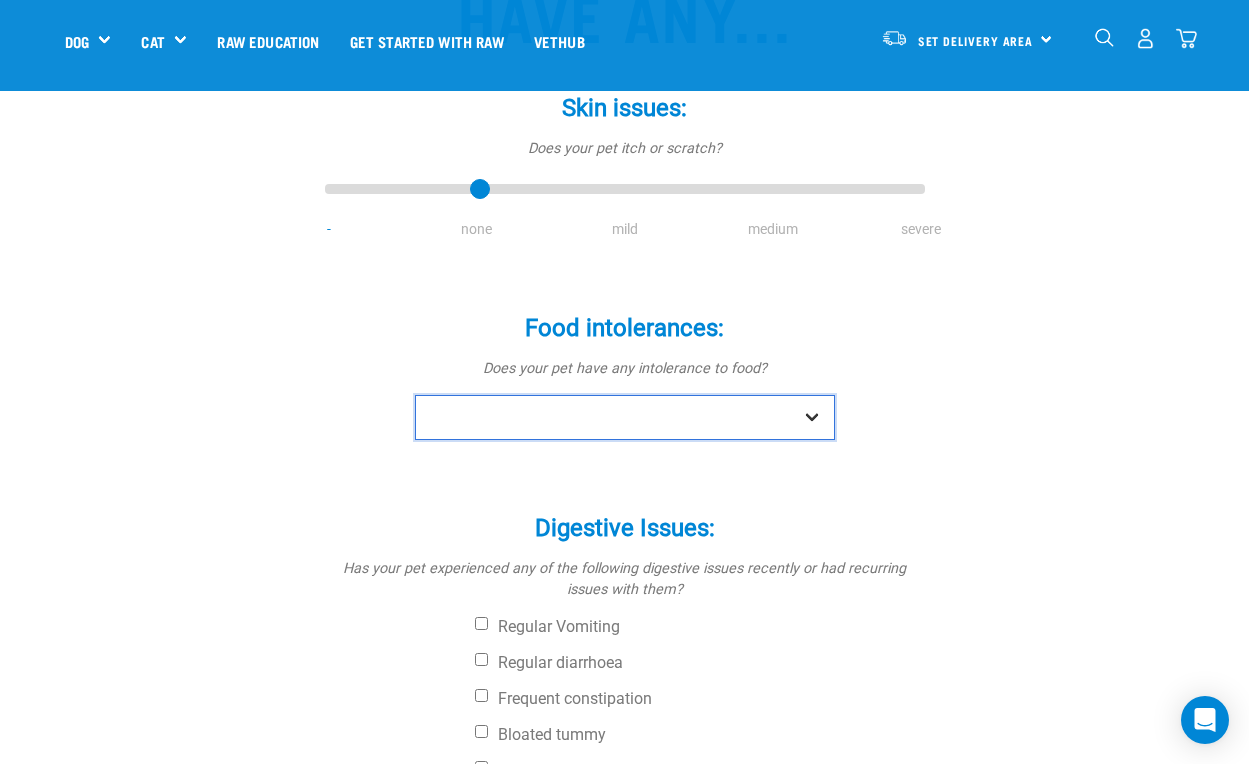 select on "no" 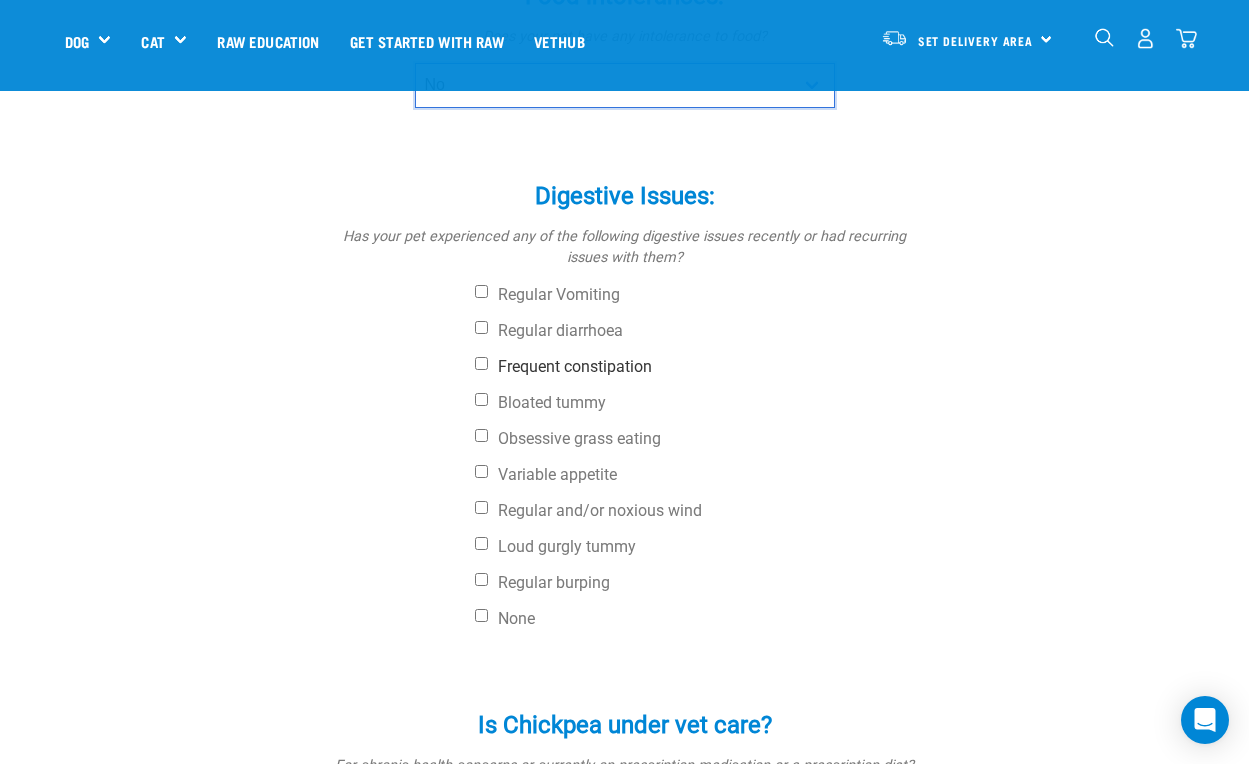 scroll, scrollTop: 640, scrollLeft: 0, axis: vertical 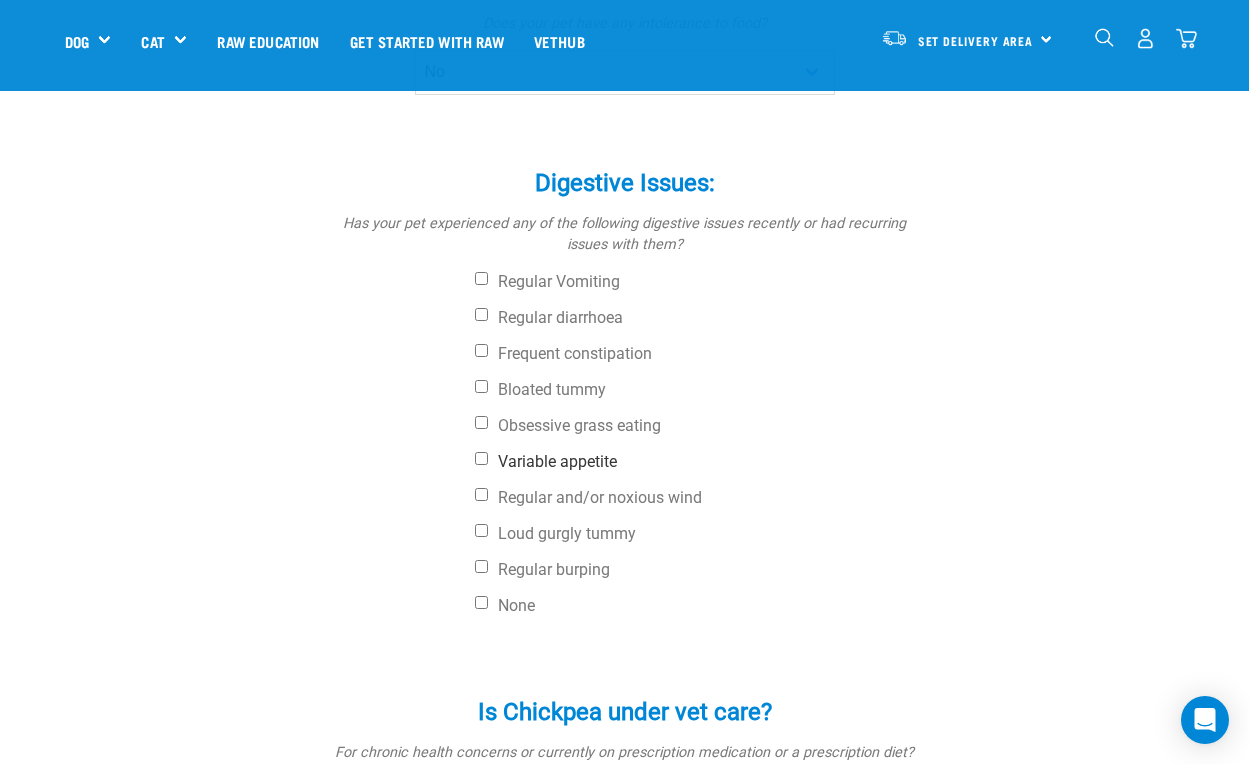 click on "Variable appetite" at bounding box center (700, 462) 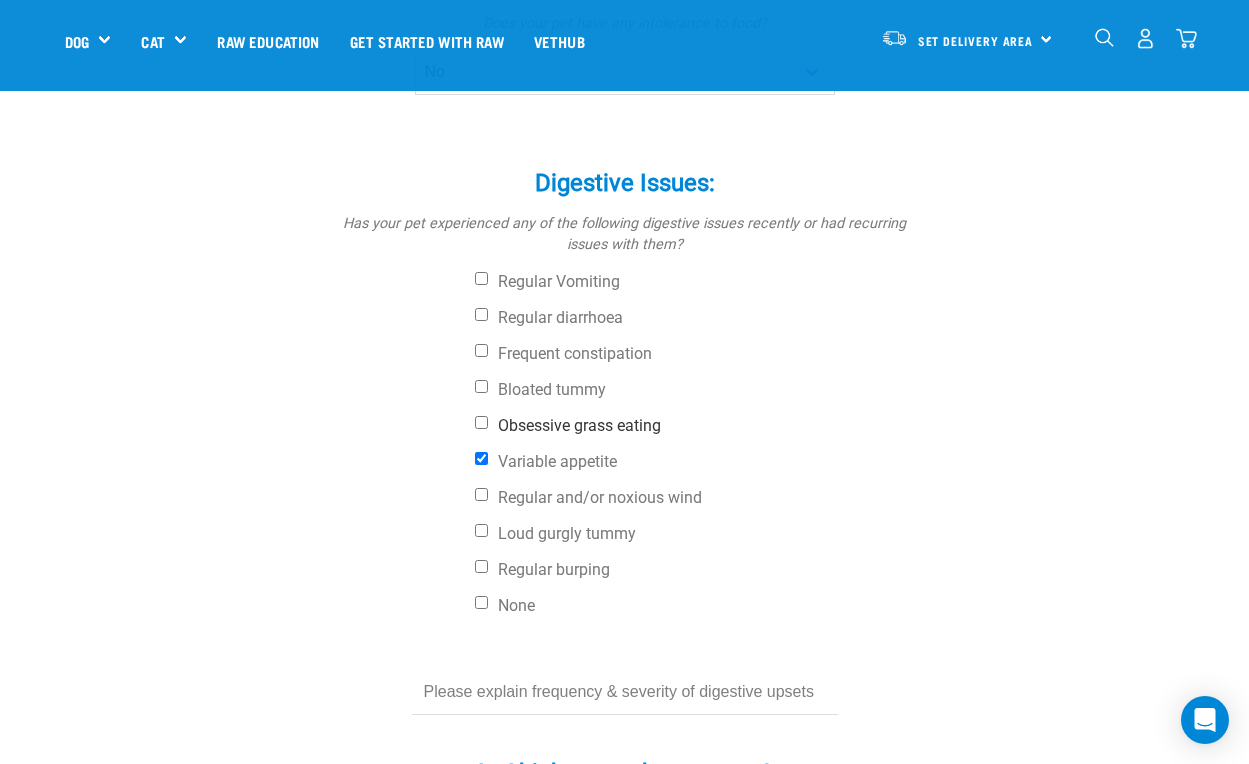 click on "Obsessive grass eating" at bounding box center (700, 426) 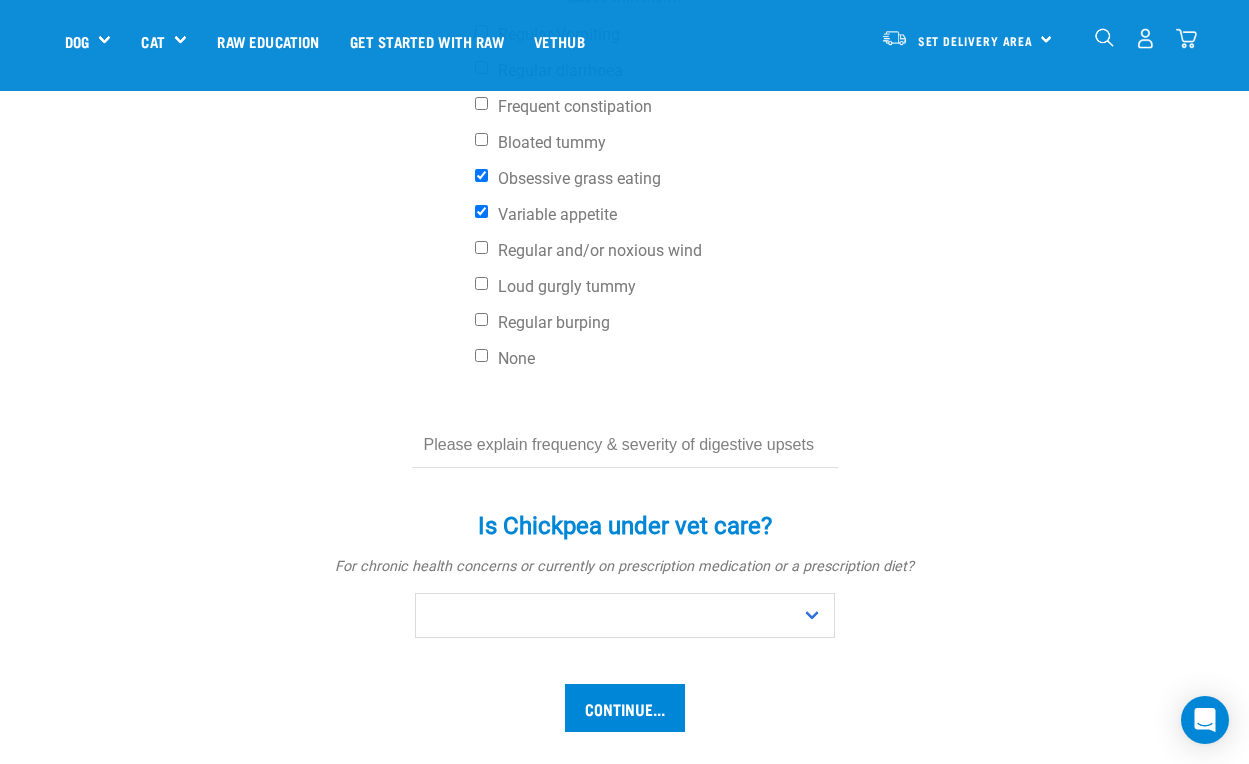 scroll, scrollTop: 902, scrollLeft: 0, axis: vertical 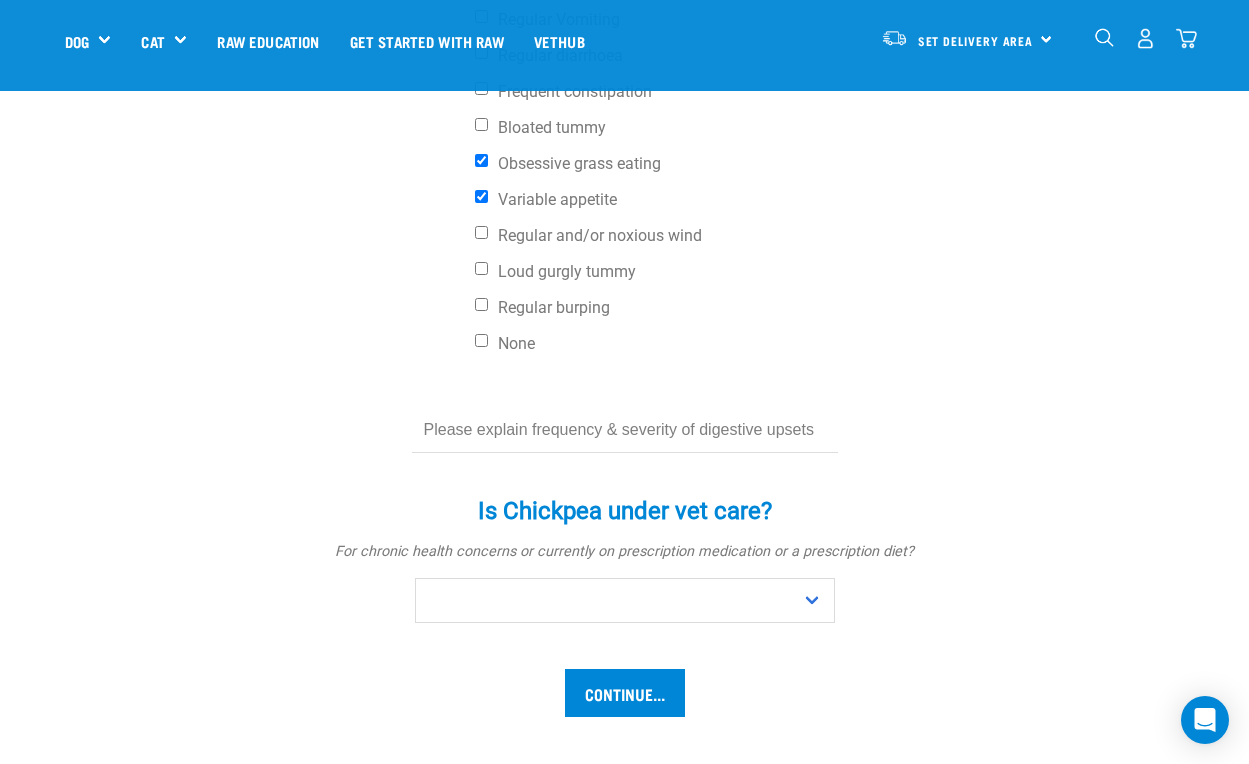 click at bounding box center (625, 430) 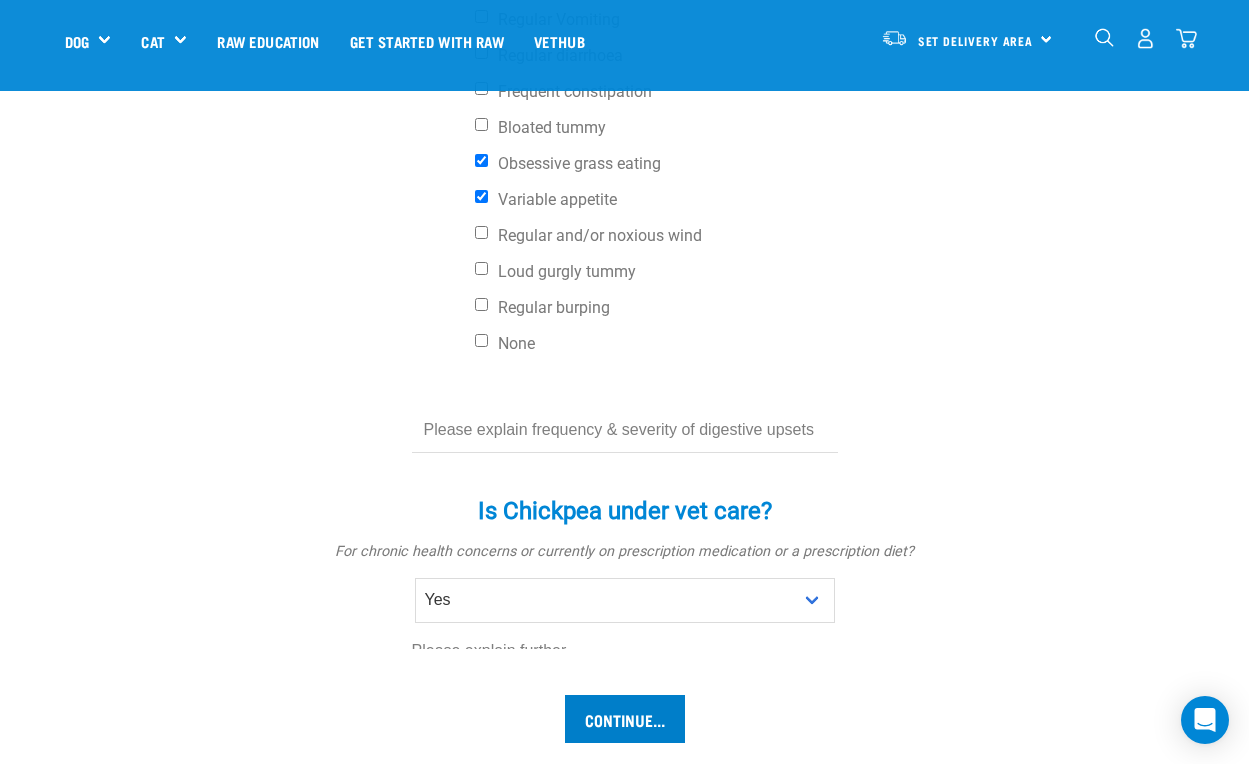 click on "Skin issues: *
Does your pet itch or scratch?
-
none
mild
medium
severe
Food intolerances: *
Does your pet have any intolerance to food?
No Yes * Bloated tummy" at bounding box center [625, 101] 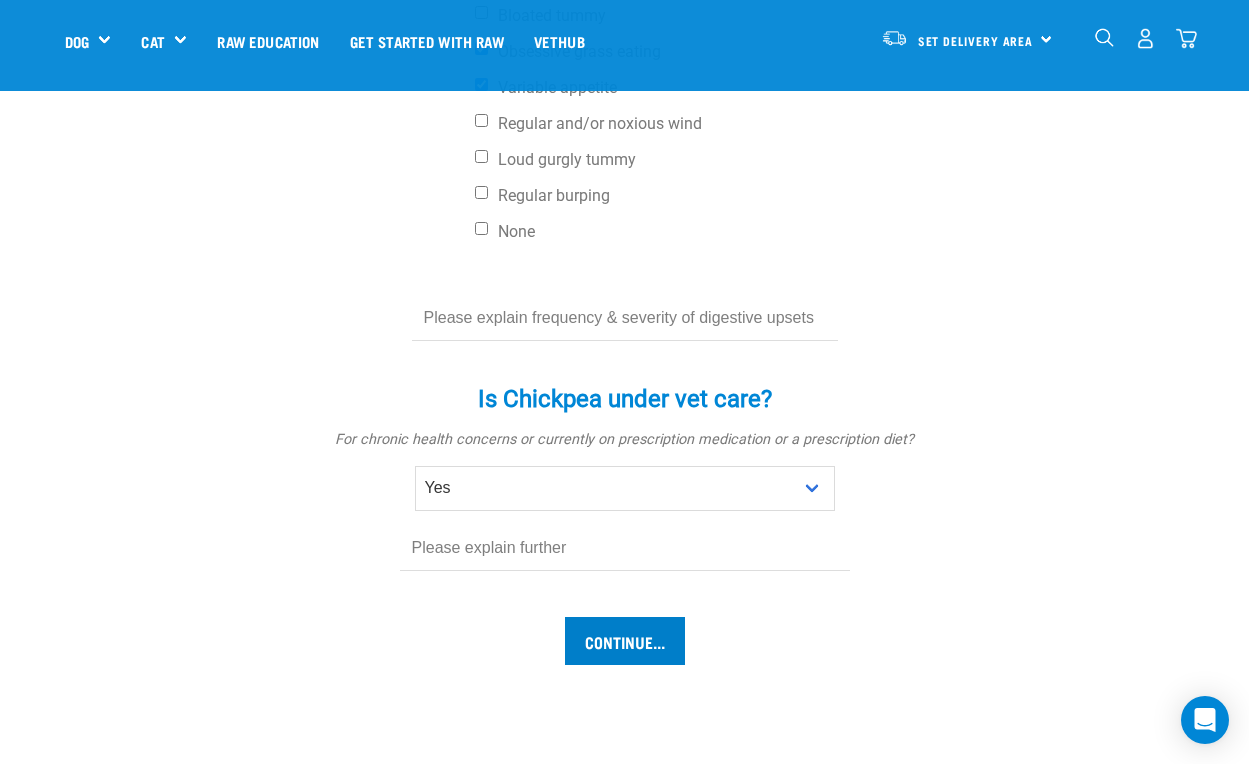 scroll, scrollTop: 1039, scrollLeft: 0, axis: vertical 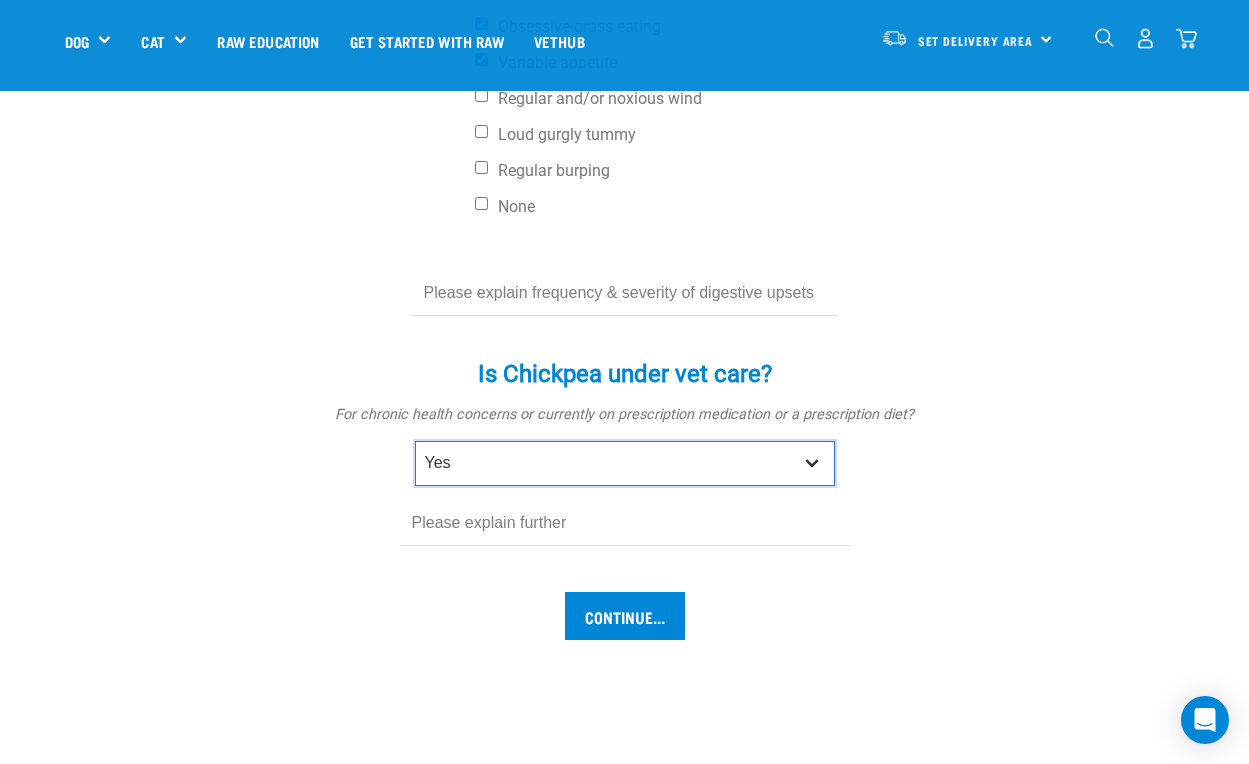 select on "no" 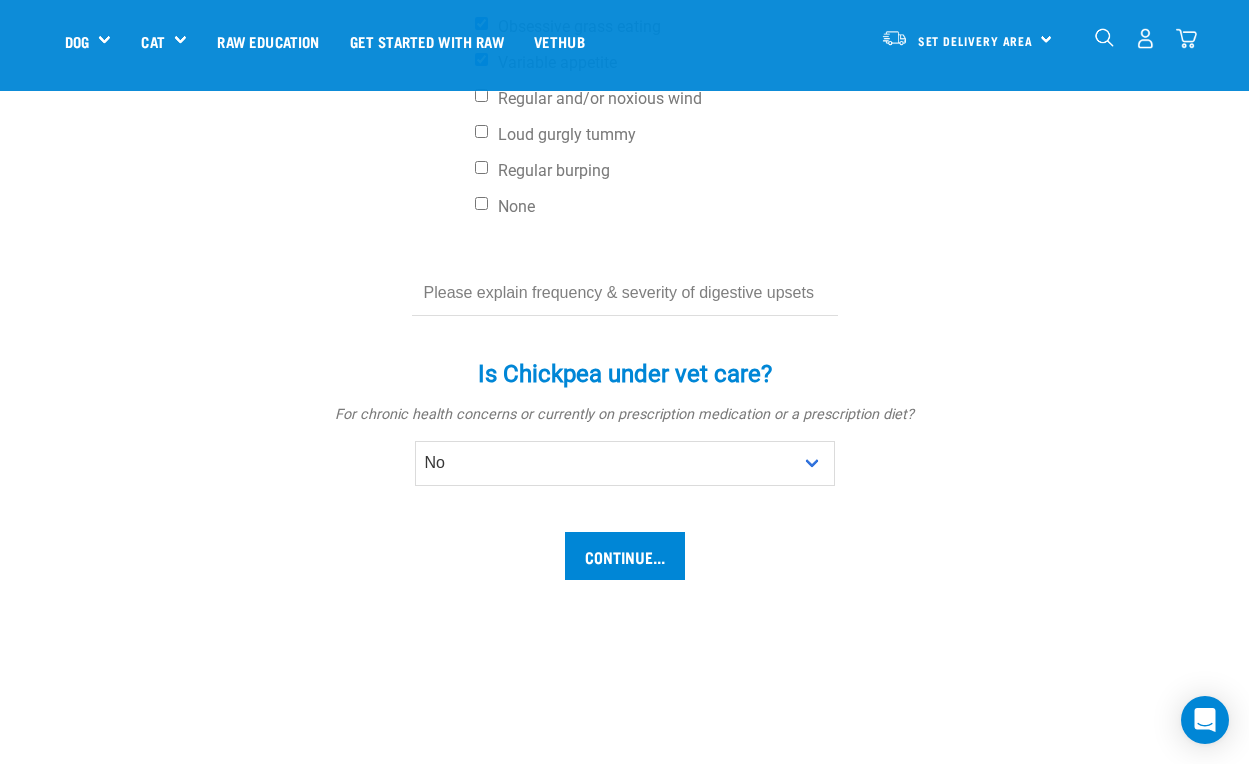 click on "Does Chickpea have any...
Skin issues: *
Does your pet itch or scratch?
-
none
mild
medium
severe
Food intolerances: *
No Yes" at bounding box center (625, -137) 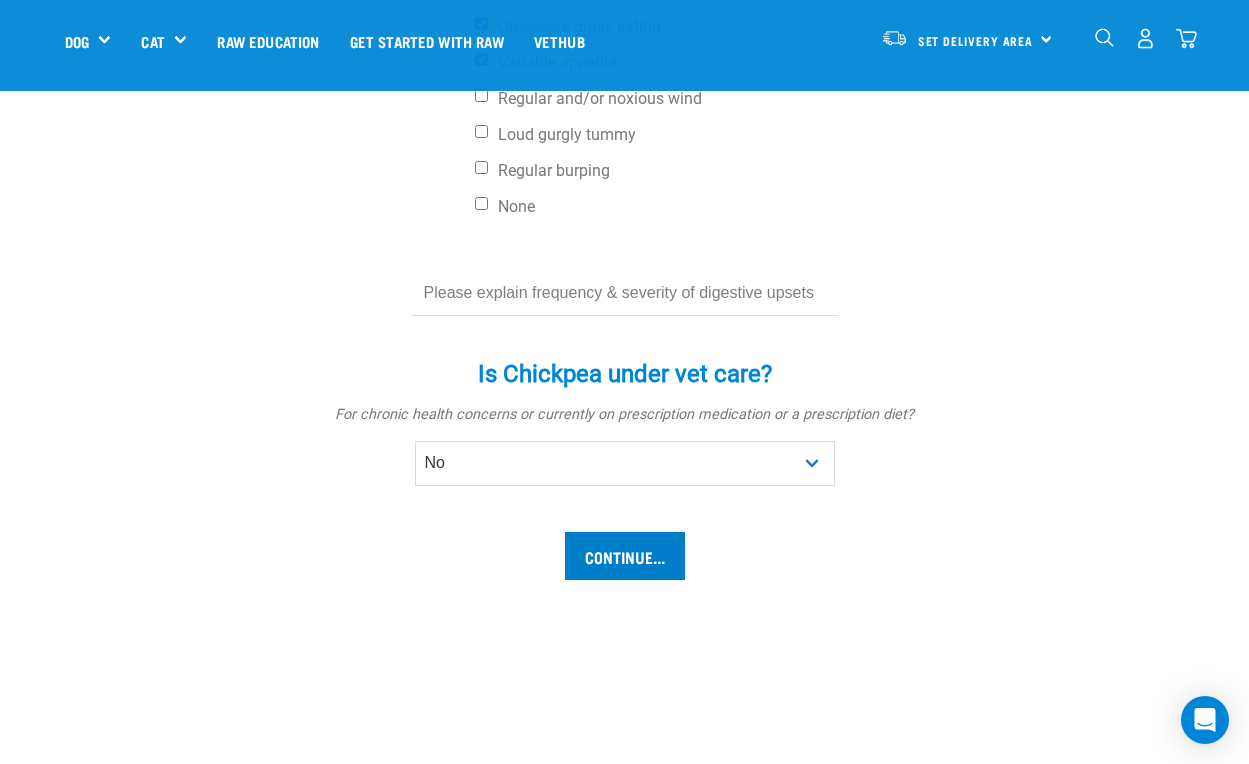 click on "Continue..." at bounding box center (625, 556) 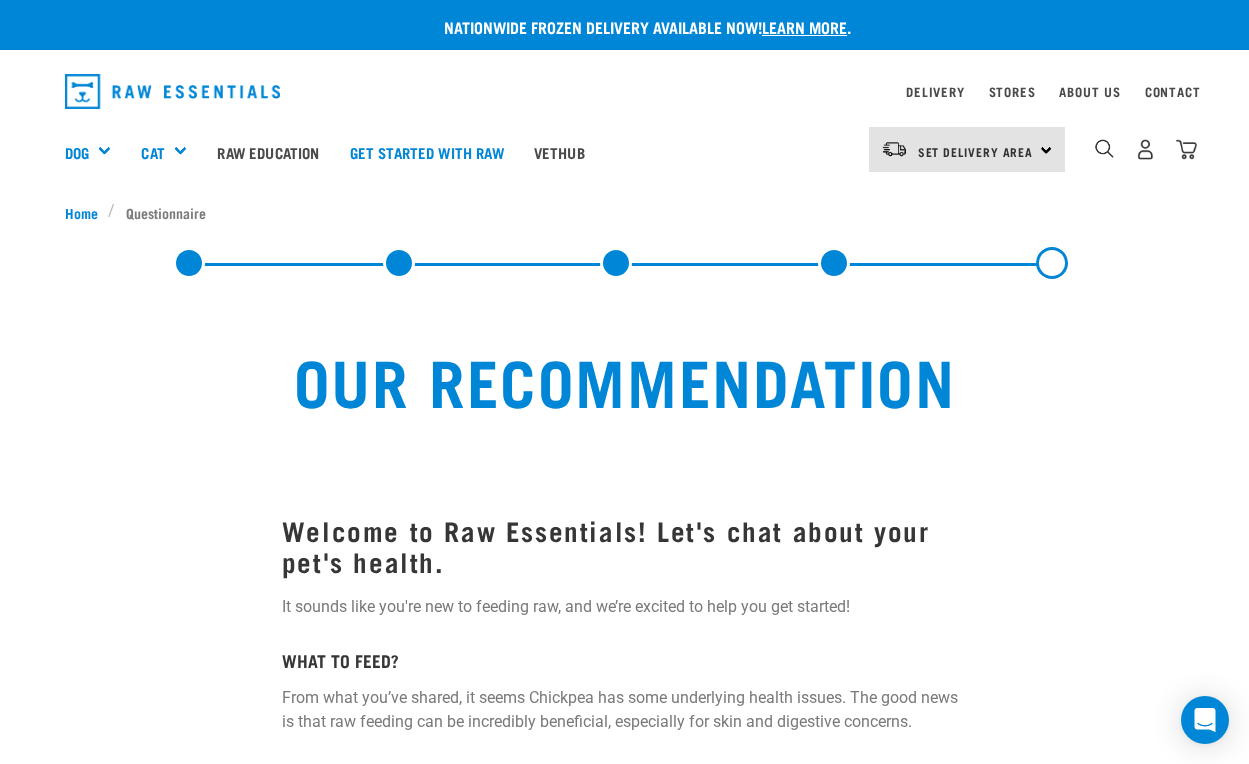 scroll, scrollTop: 0, scrollLeft: 0, axis: both 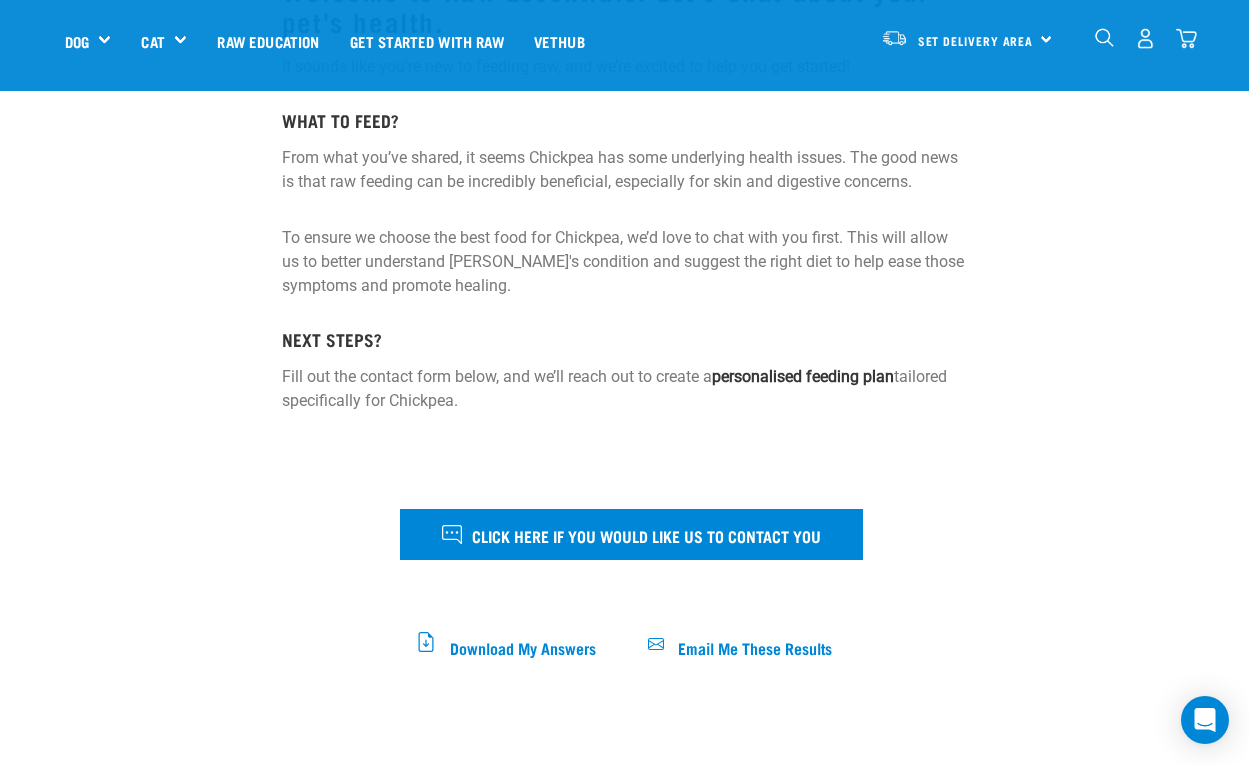 click on "Click here if you would like us to contact you" at bounding box center [631, 534] 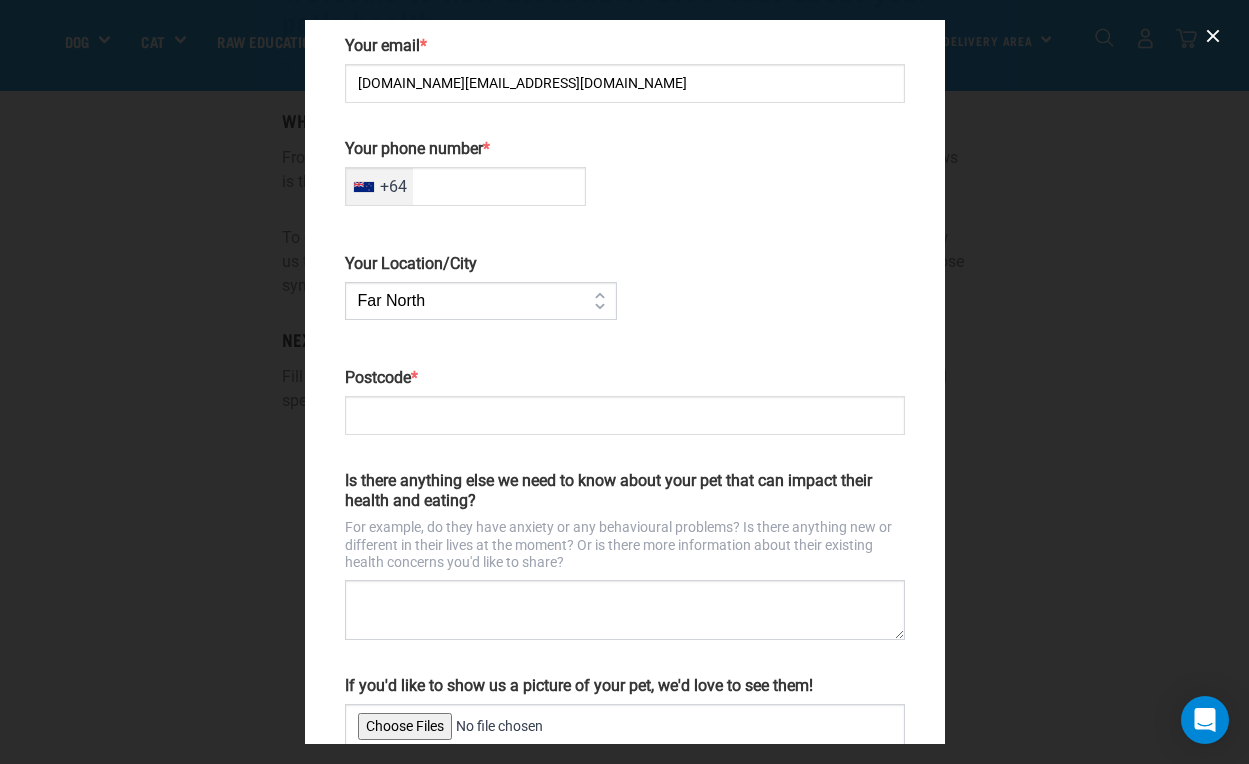 scroll, scrollTop: 423, scrollLeft: 0, axis: vertical 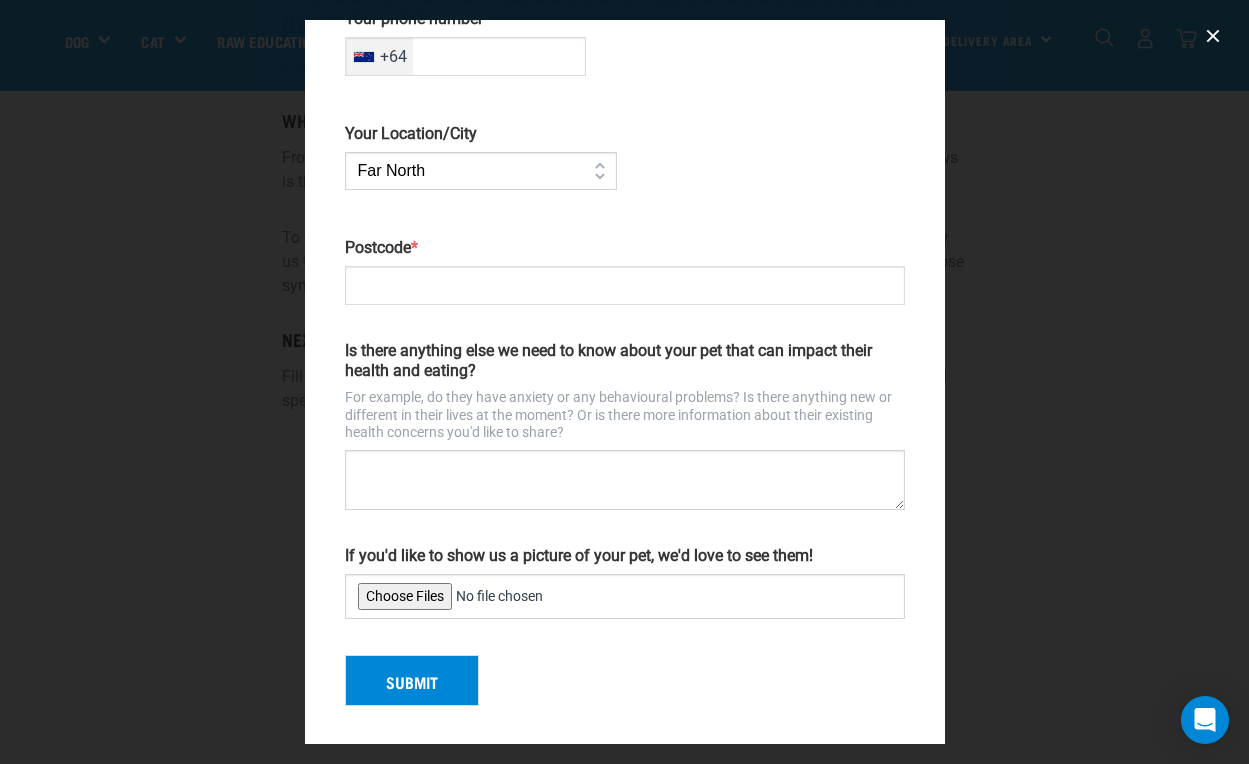 select on "[GEOGRAPHIC_DATA]" 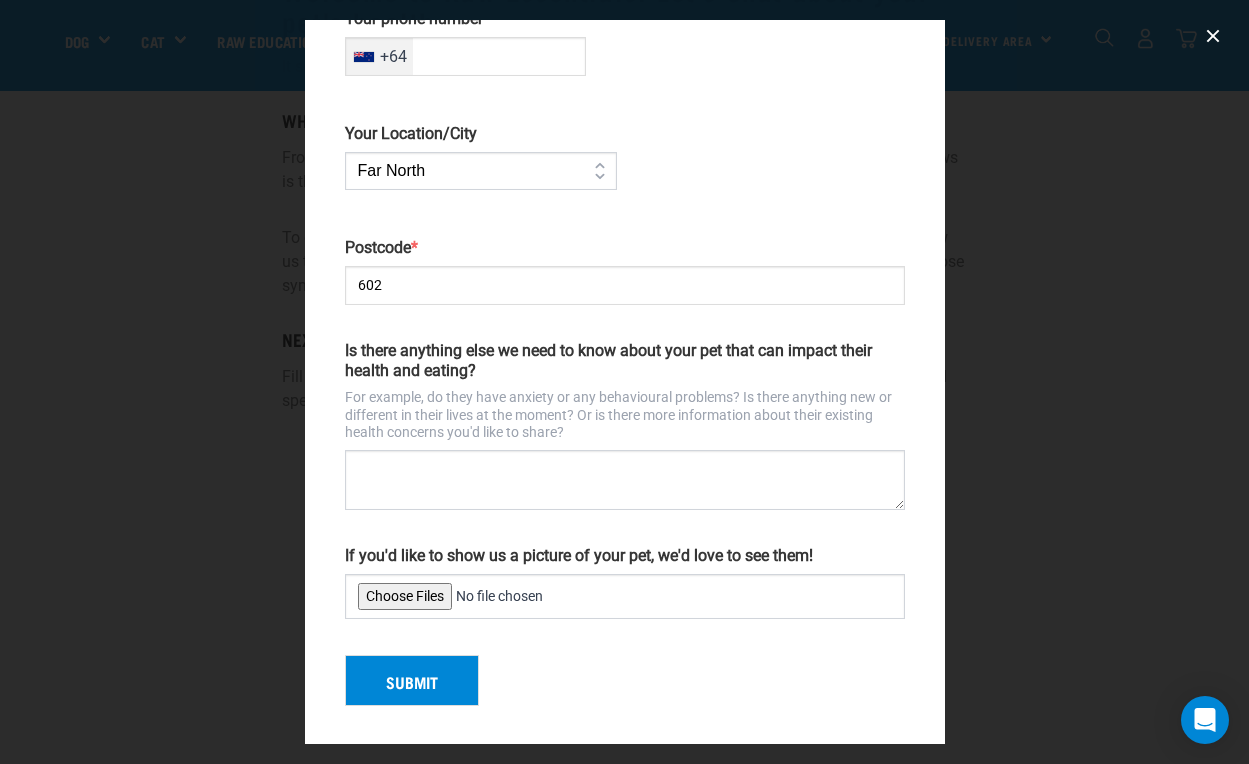 type on "6021" 